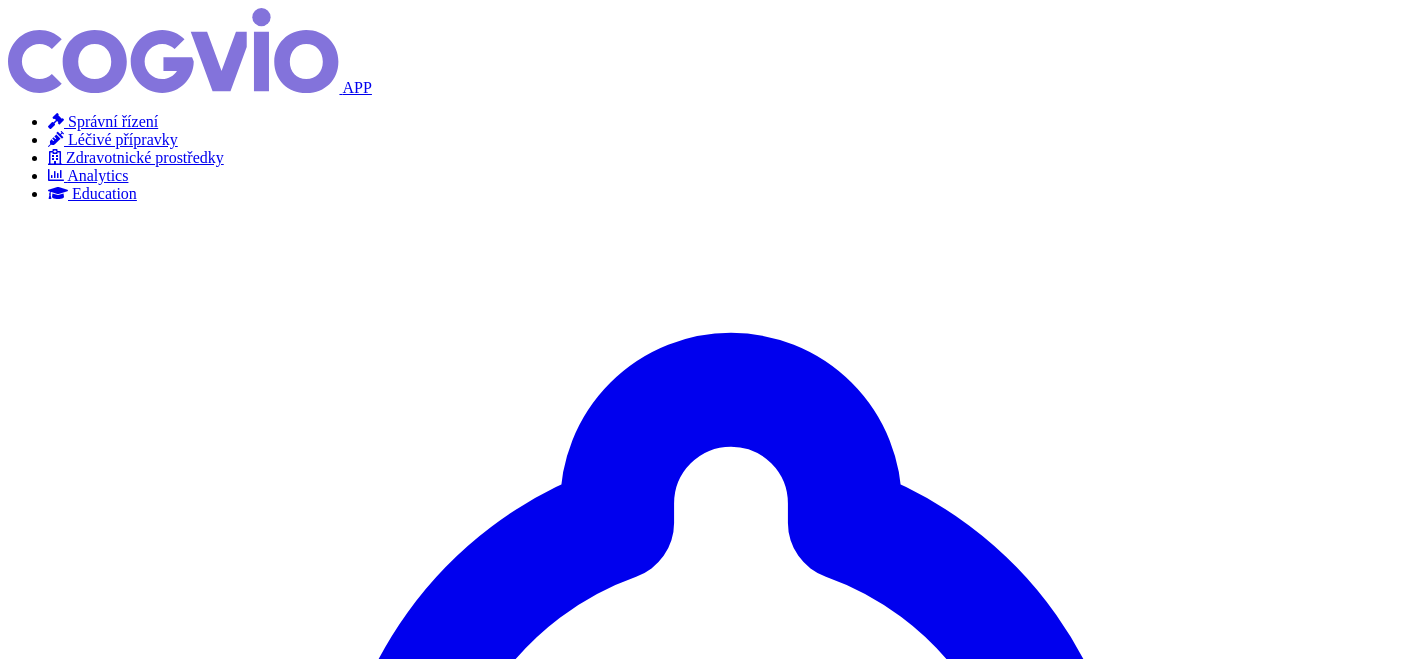 scroll, scrollTop: 0, scrollLeft: 0, axis: both 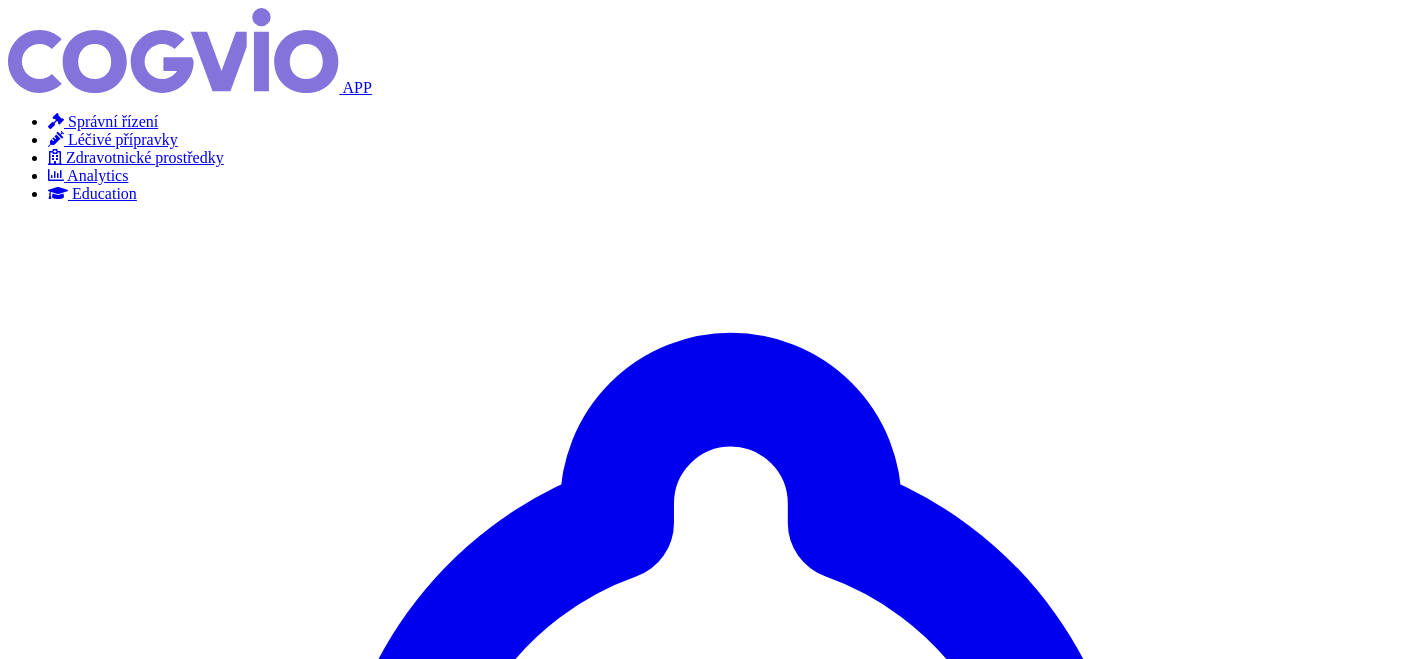 click on "×" at bounding box center [52, 4809] 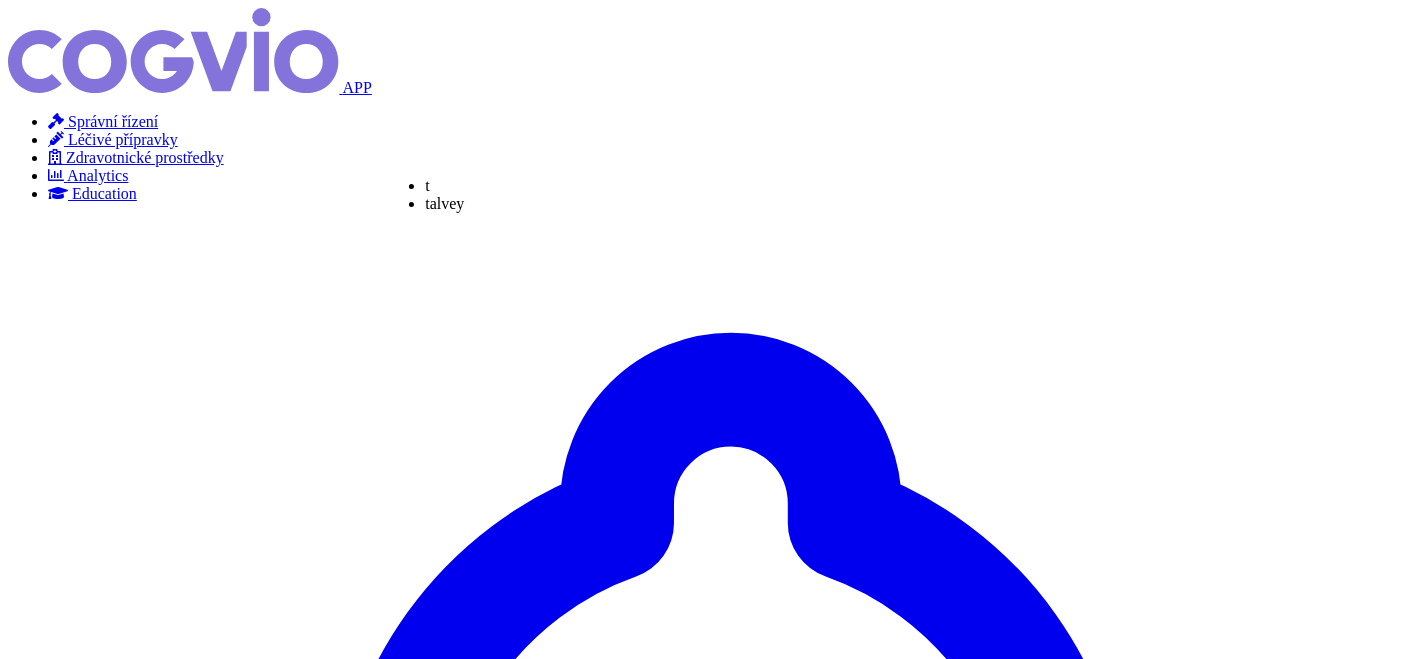 type on "te" 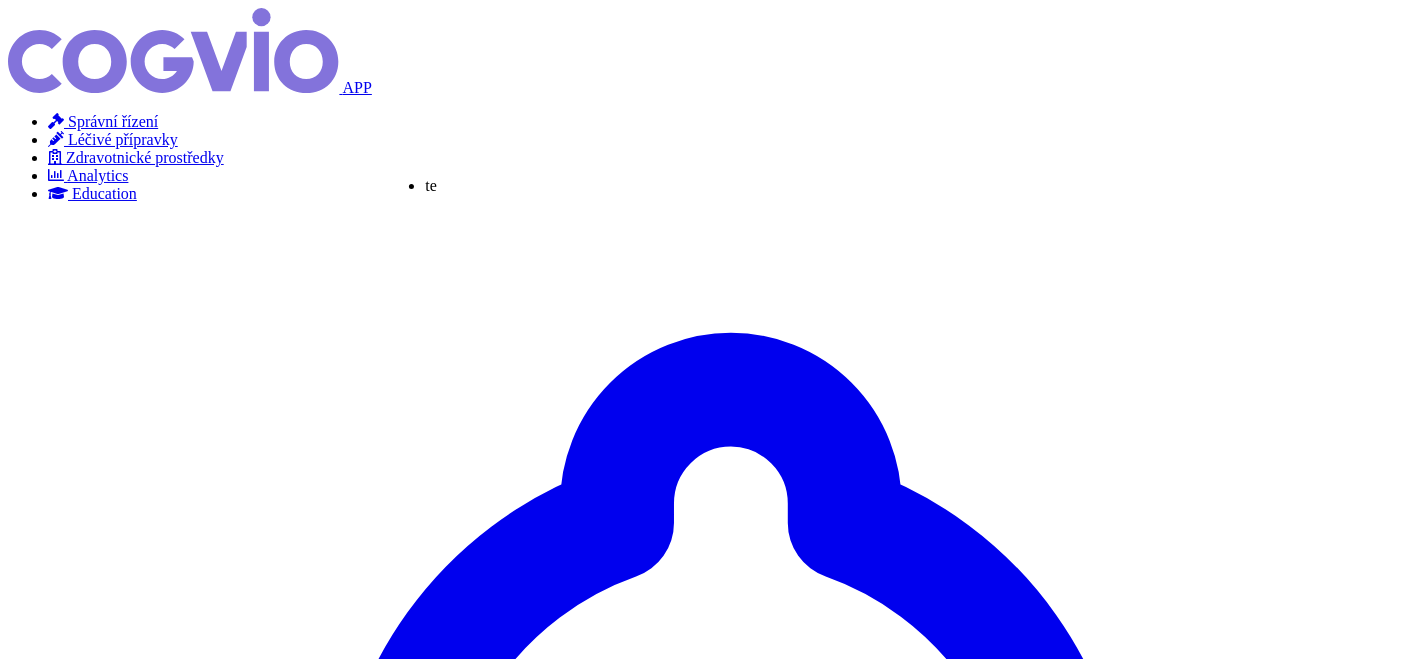 type on "tecv" 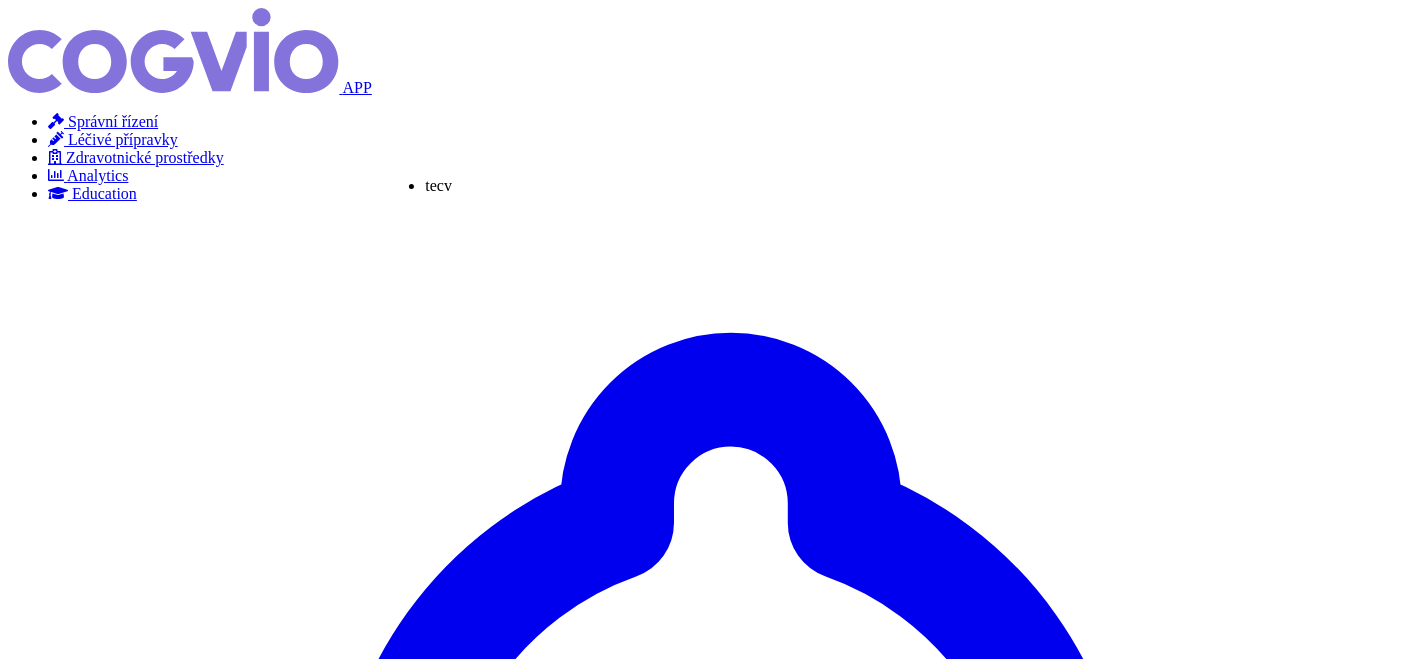 type on "tecva" 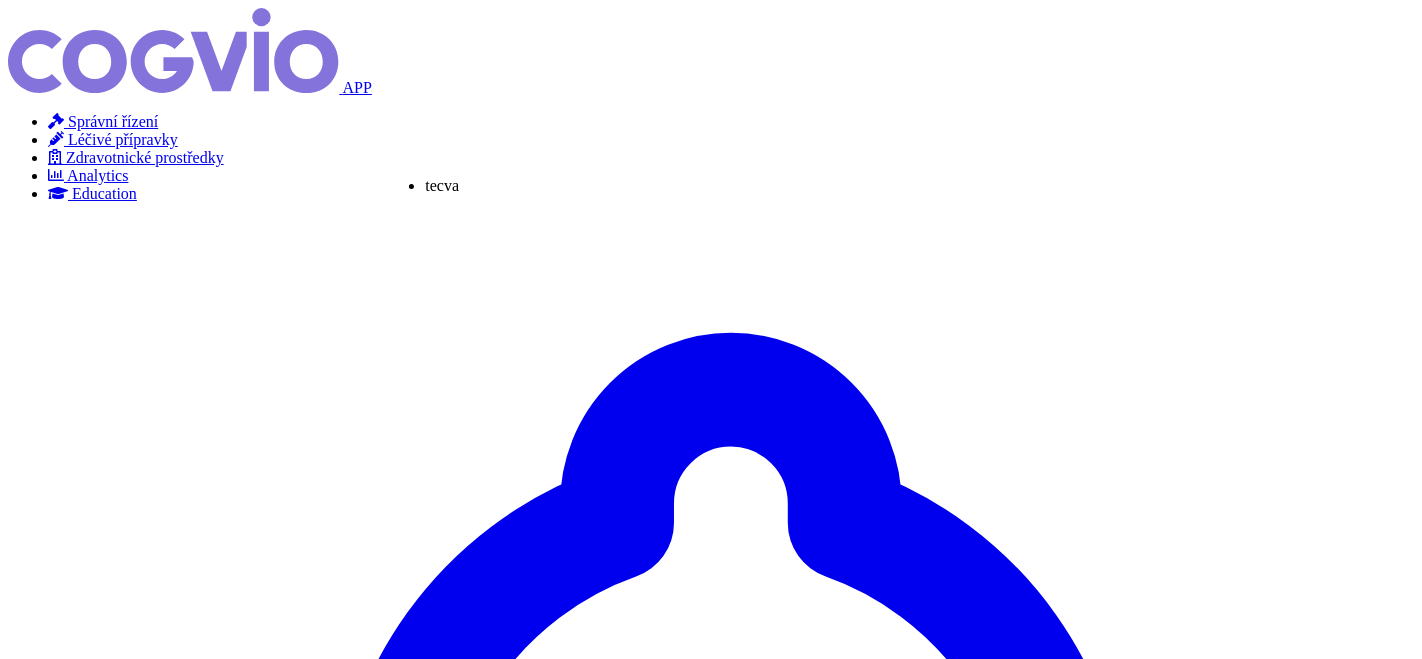 type on "tecvayl" 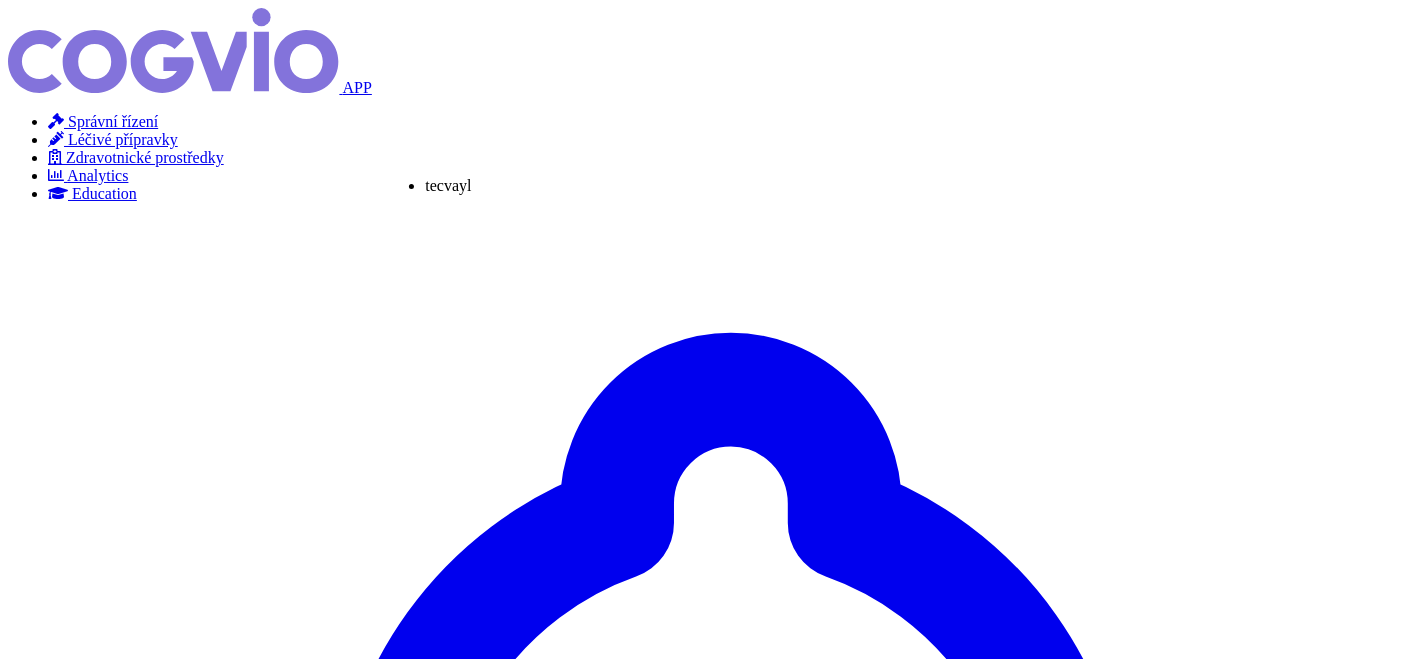 type on "tecvayli" 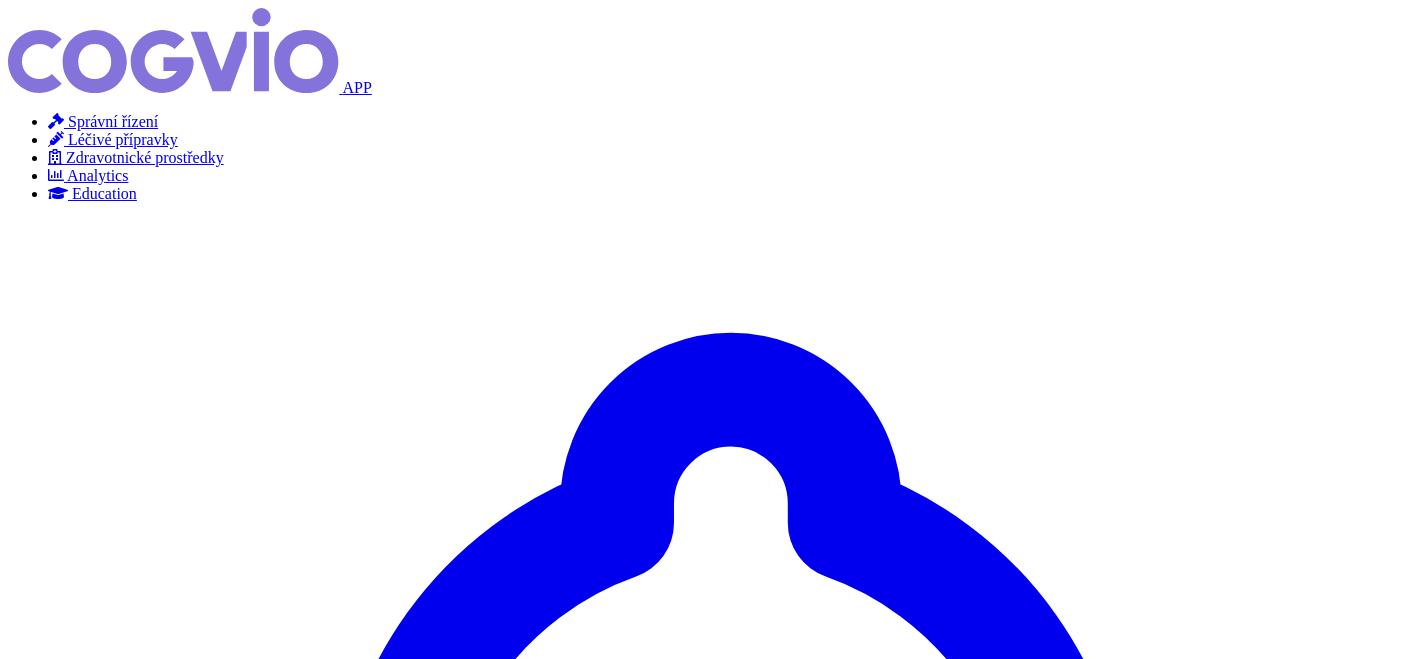 click on "Hledat" at bounding box center (35, 5112) 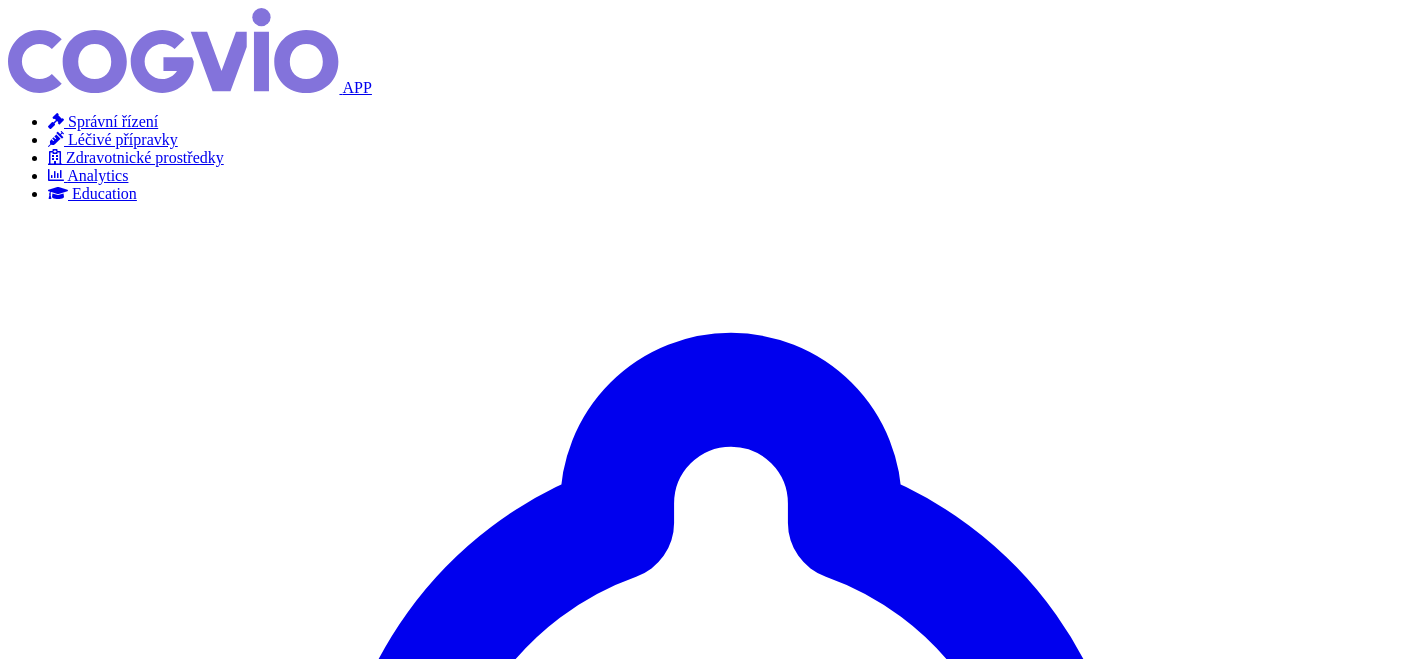 scroll, scrollTop: 0, scrollLeft: 0, axis: both 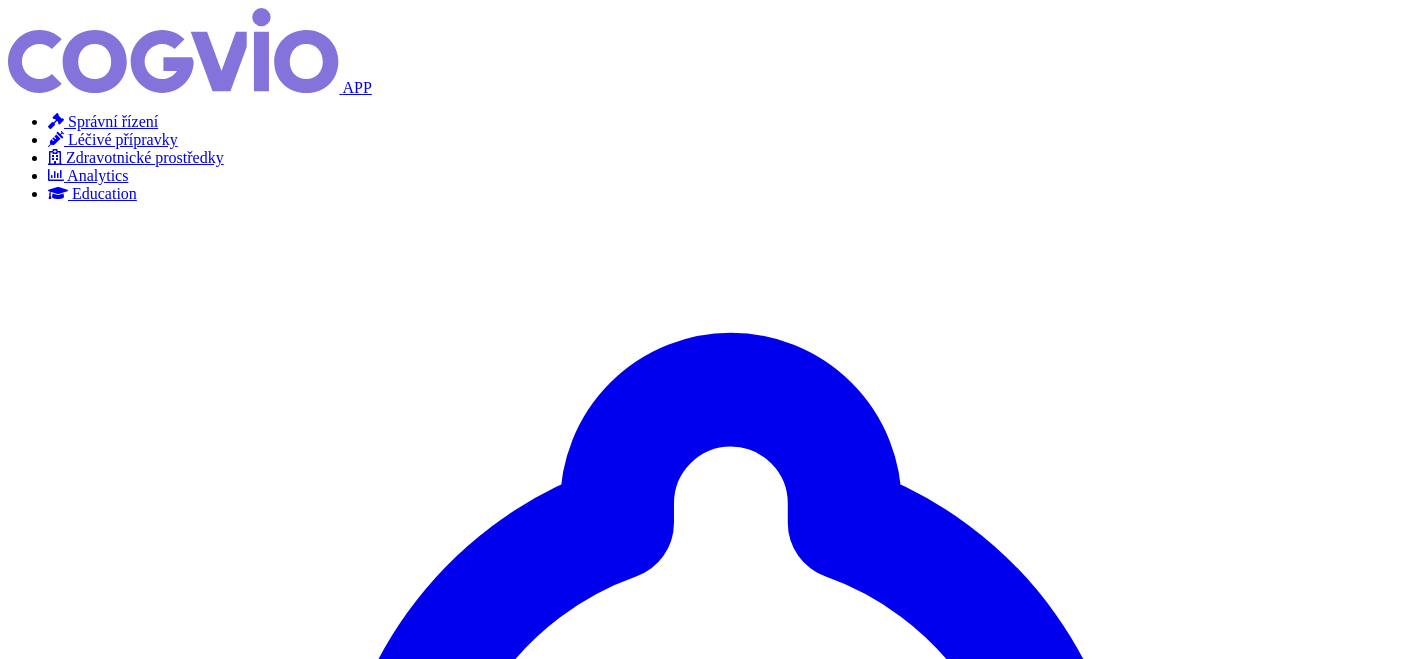 click on "TECVAYLI
90MG/ML INJ SOL 1X1,7ML
V" at bounding box center [203, 5459] 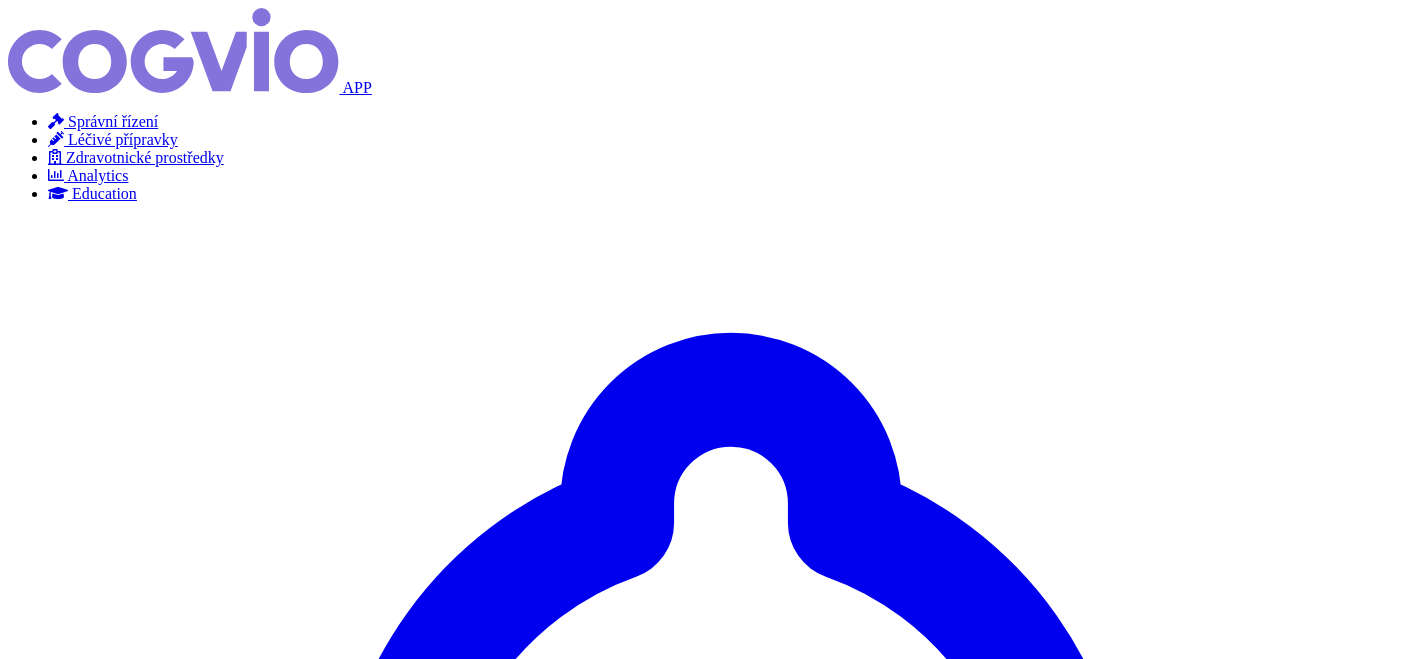 scroll, scrollTop: 0, scrollLeft: 0, axis: both 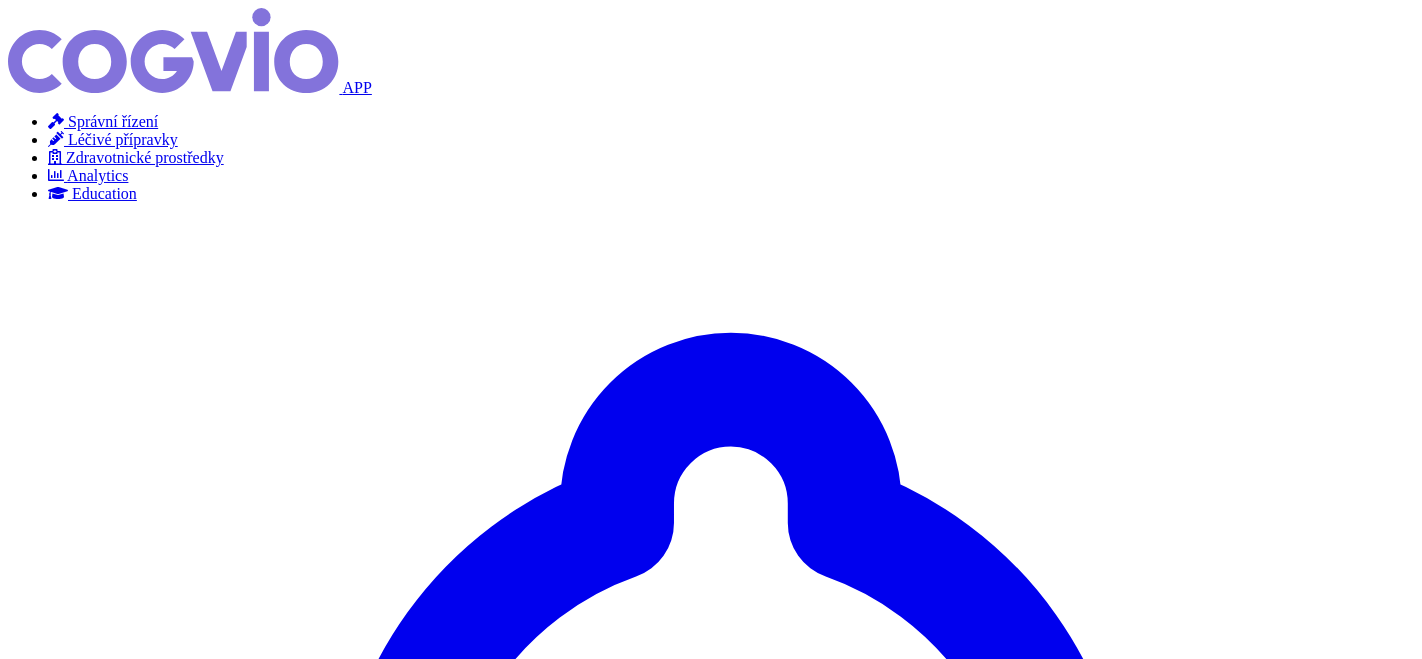 click at bounding box center [598, 6627] 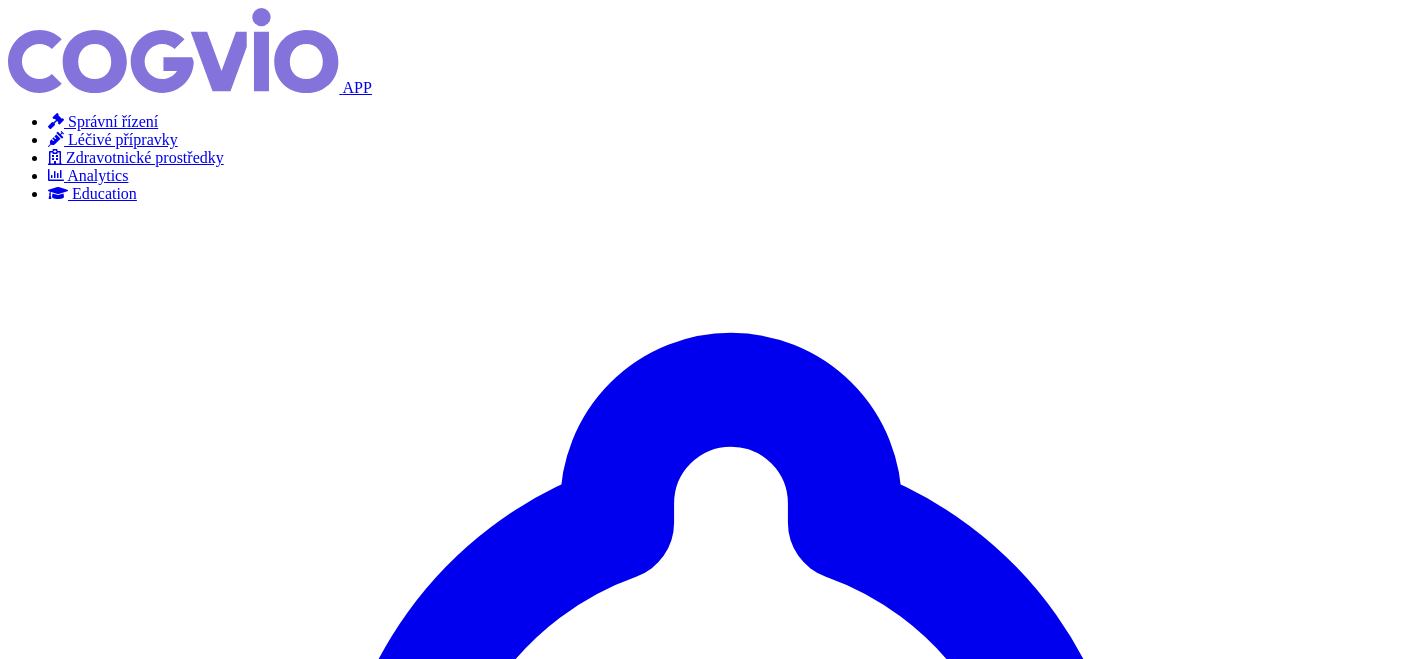 scroll, scrollTop: 0, scrollLeft: 0, axis: both 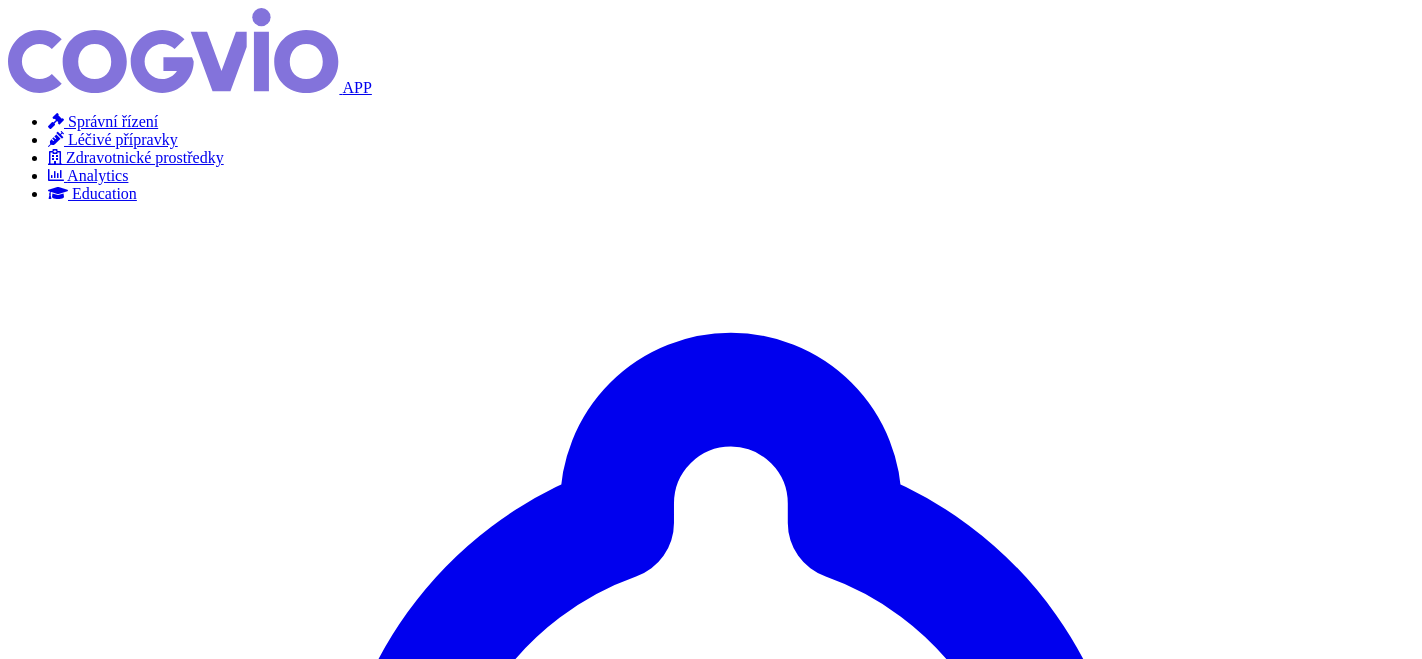 click at bounding box center (56, 139) 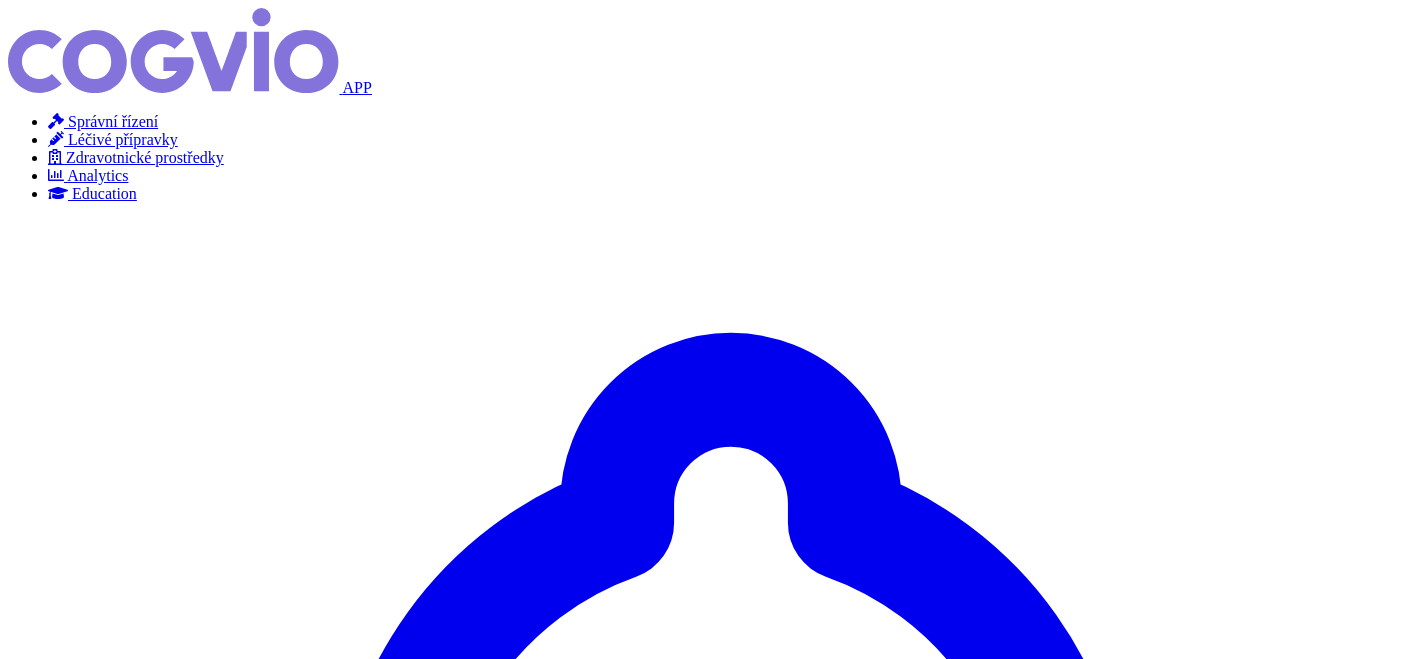 scroll, scrollTop: 0, scrollLeft: 0, axis: both 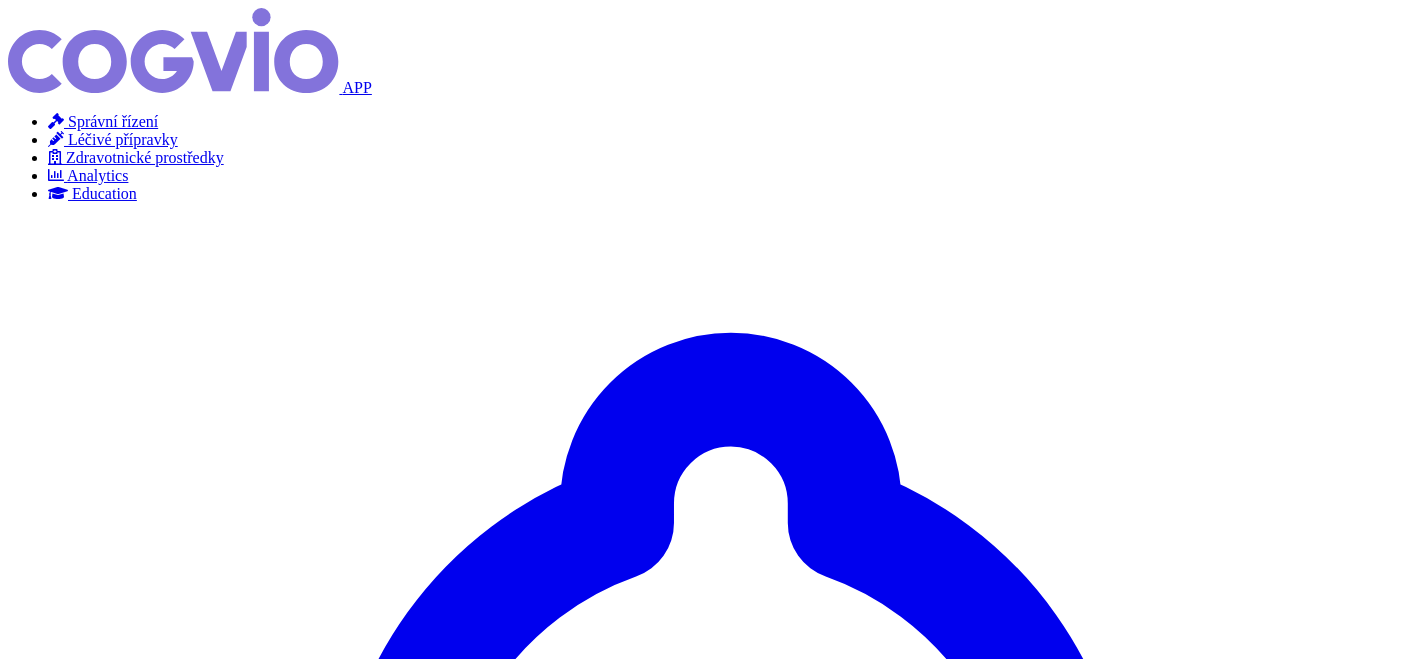 click at bounding box center [711, 4737] 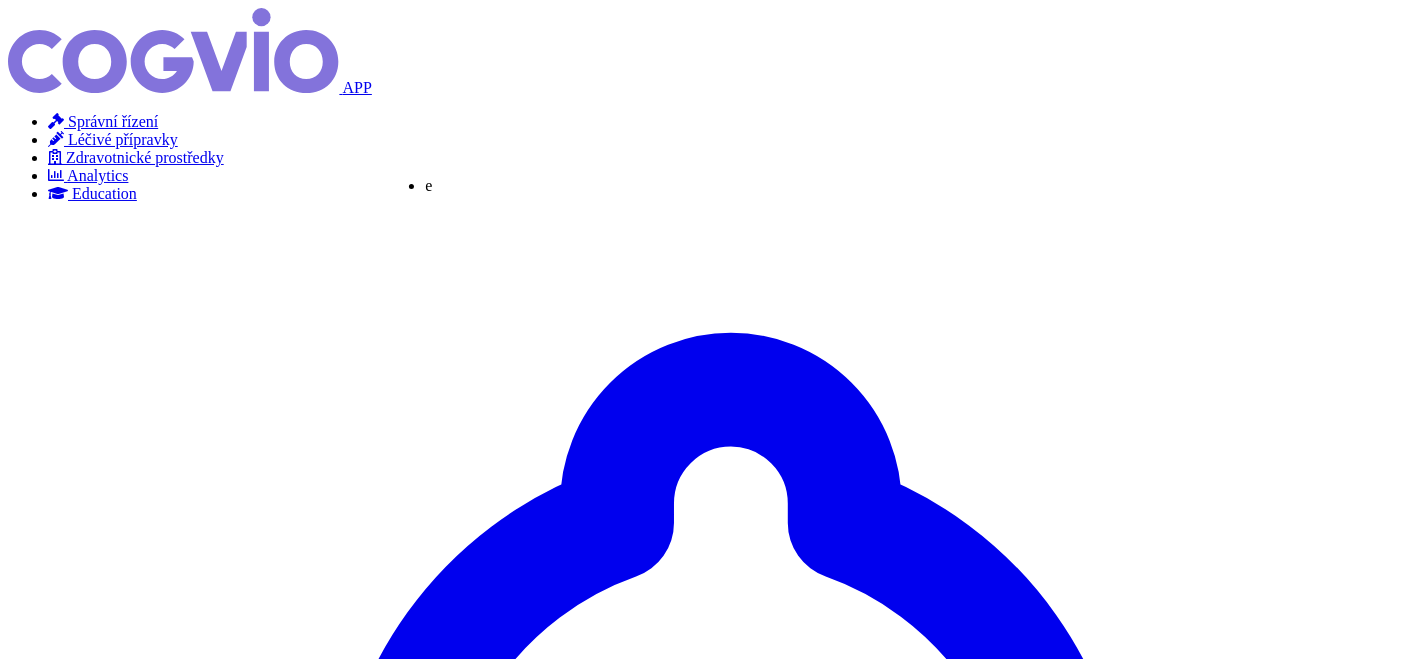 type on "elr" 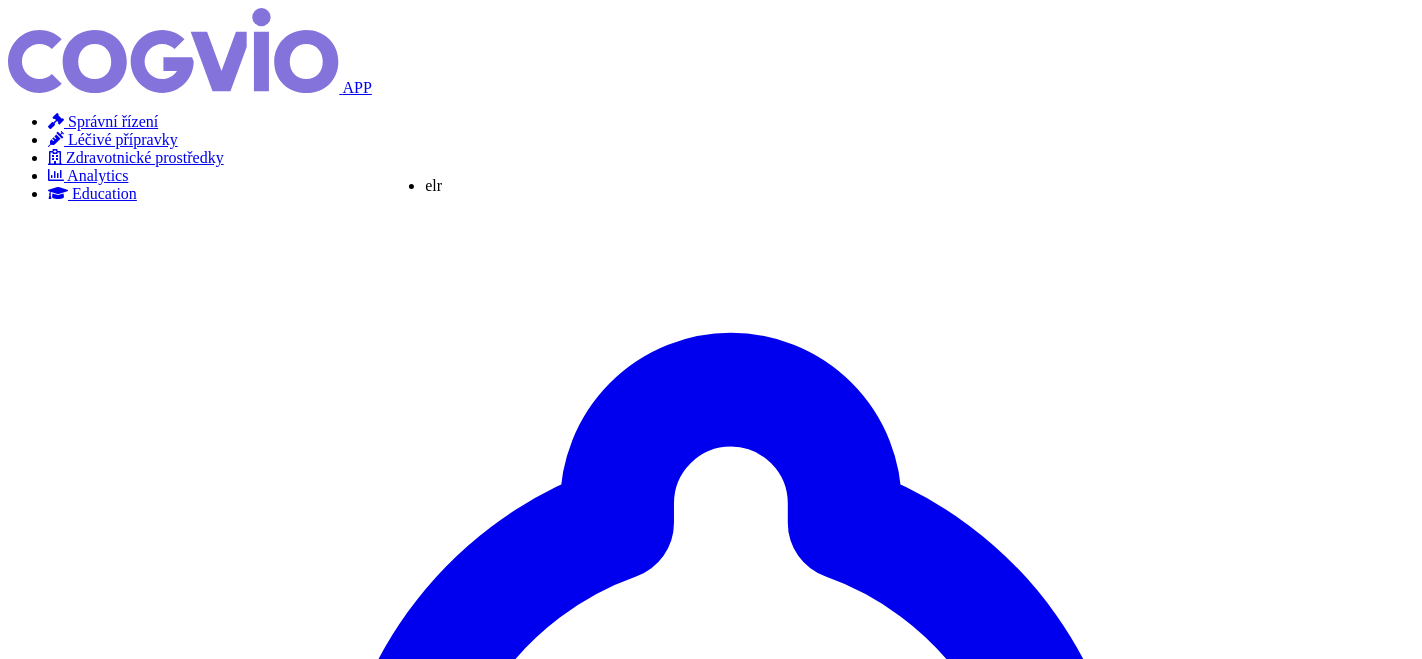 type on "elre" 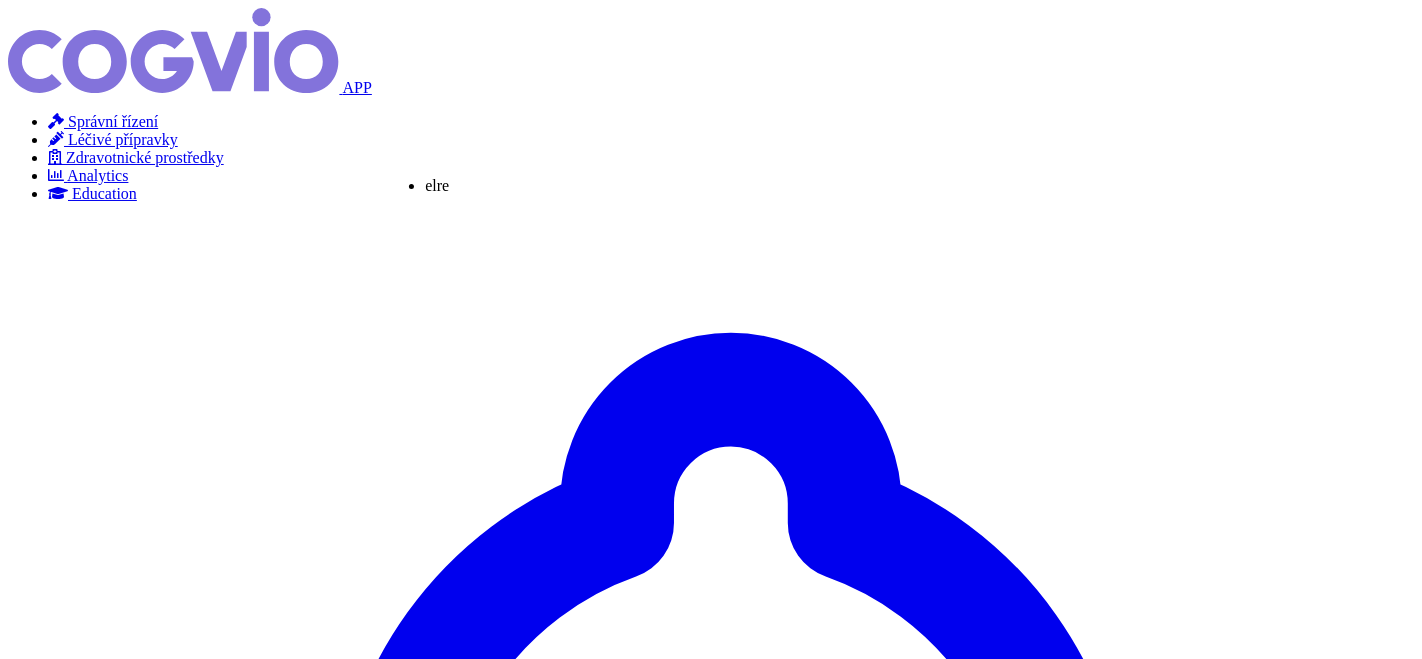 type on "elrex" 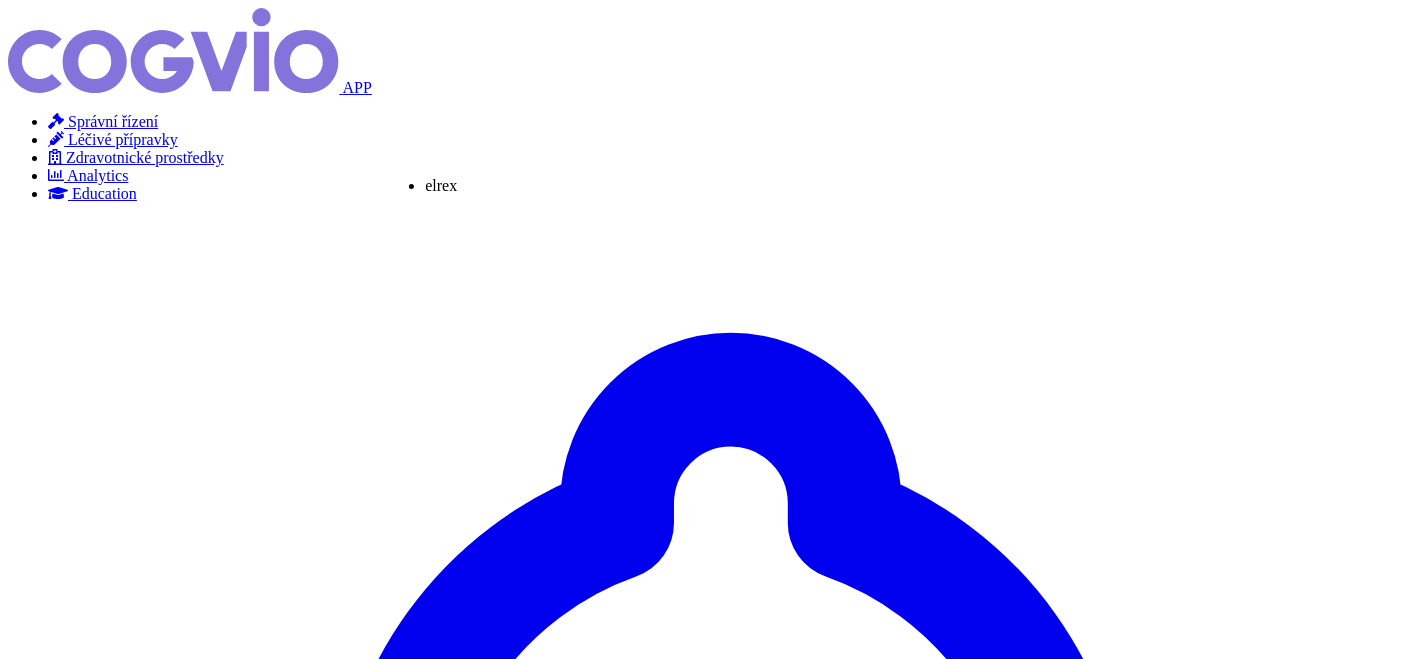 type on "elrexfi" 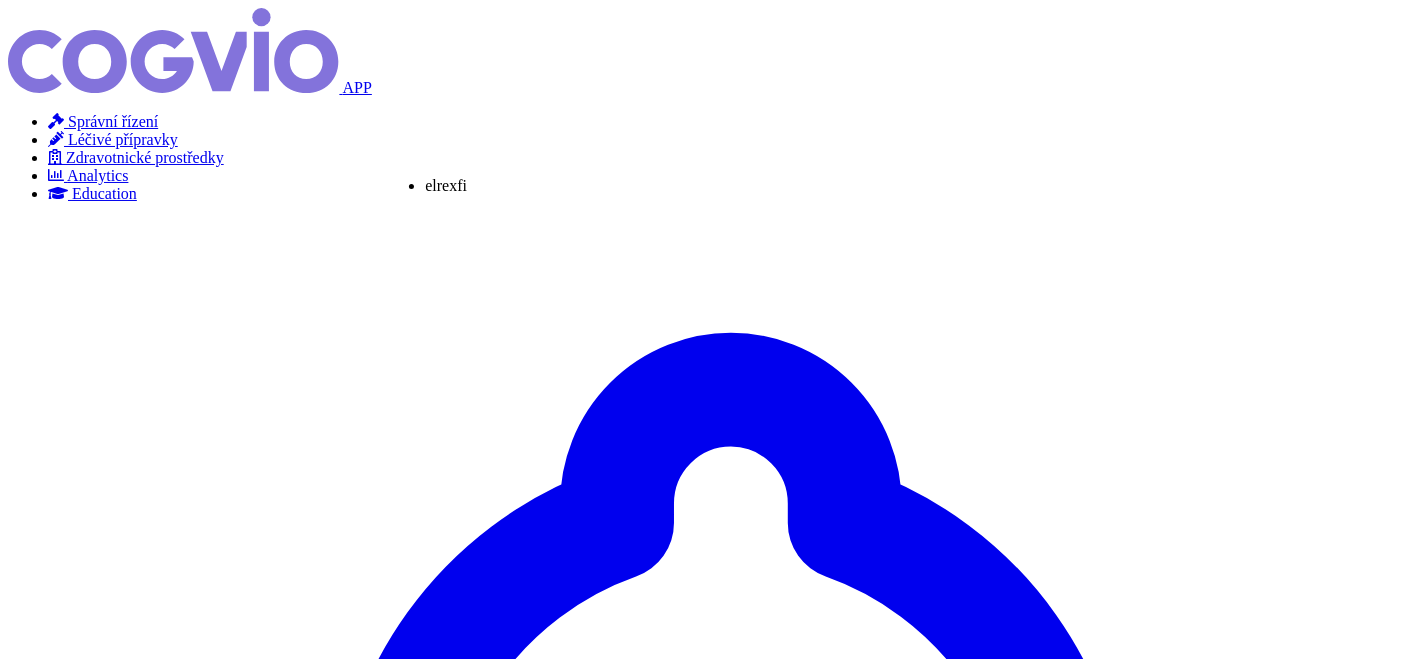type on "elrexfio" 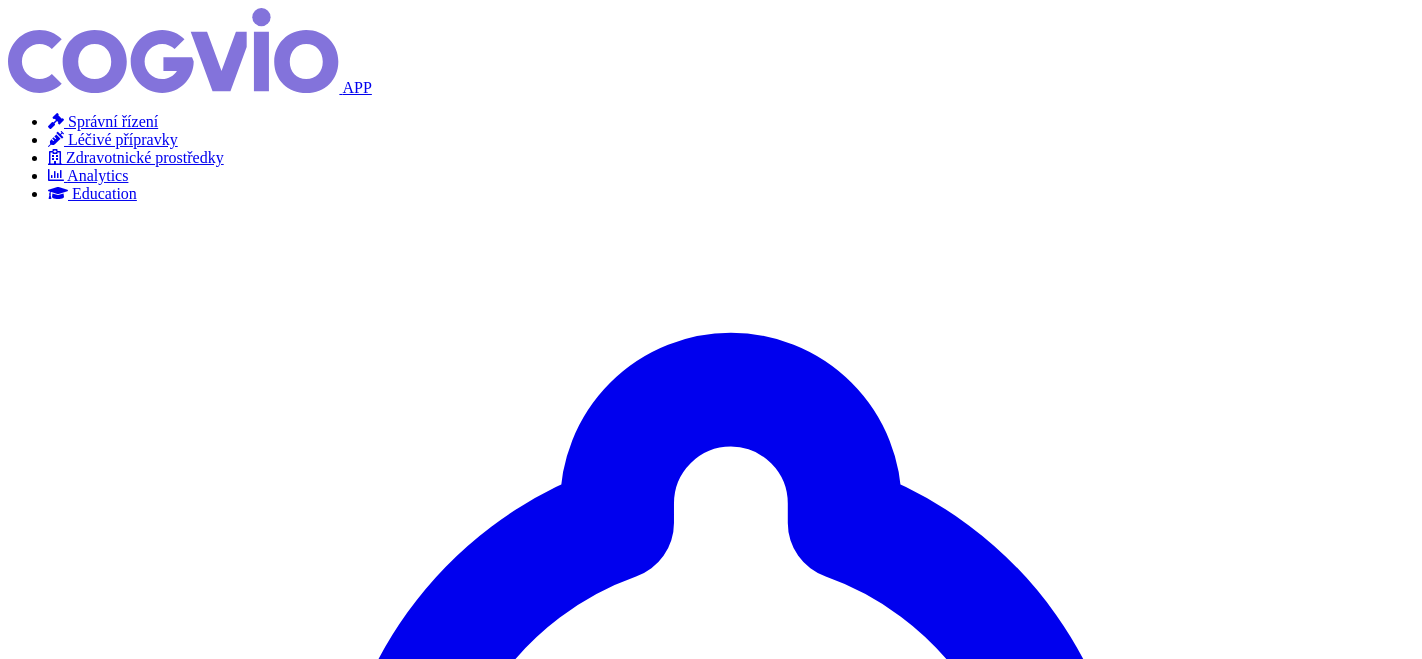click on "Hledat" at bounding box center [35, 5042] 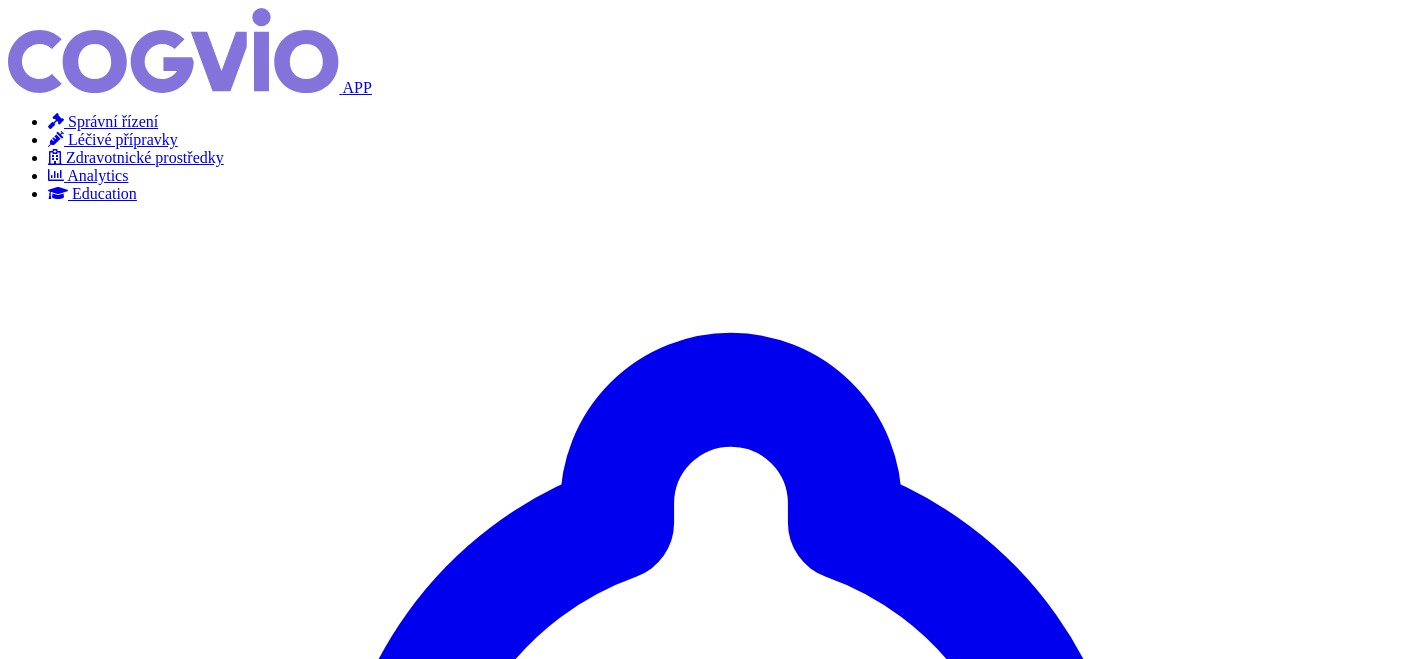 scroll, scrollTop: 0, scrollLeft: 0, axis: both 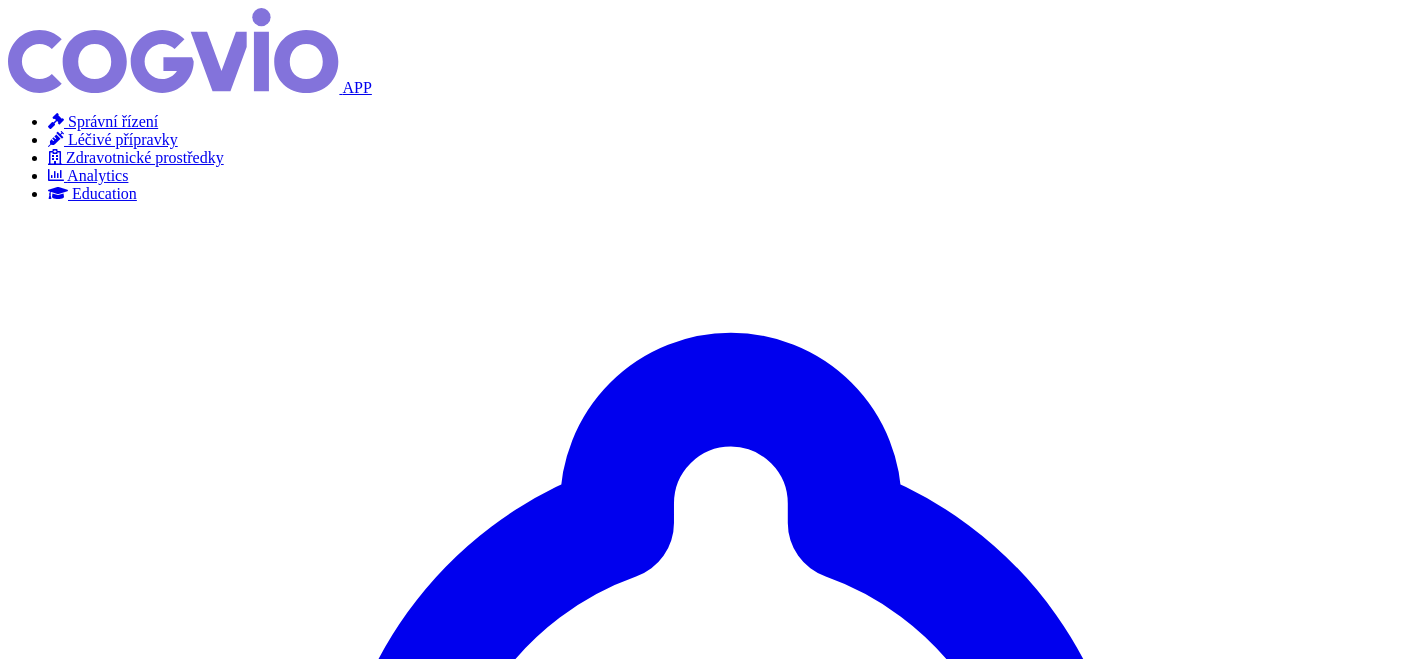 click on "Pfizer Europe MA ..." at bounding box center (567, 5459) 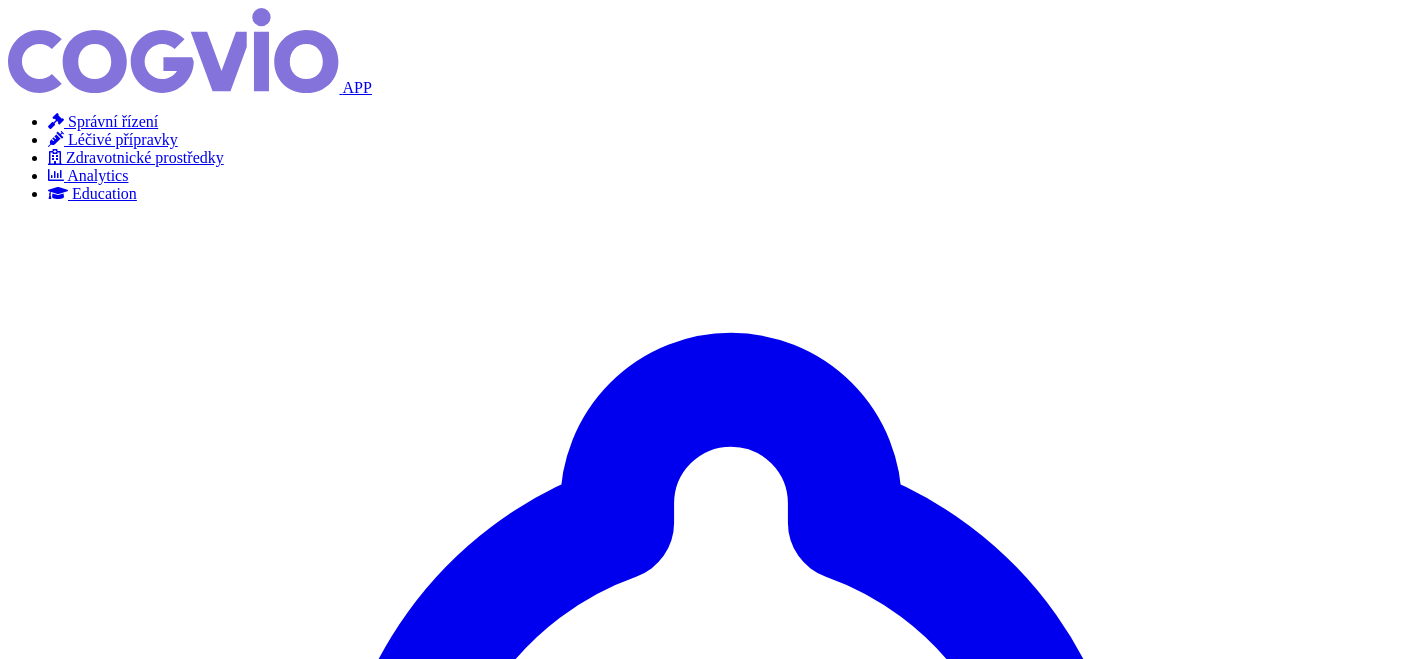 scroll, scrollTop: 0, scrollLeft: 0, axis: both 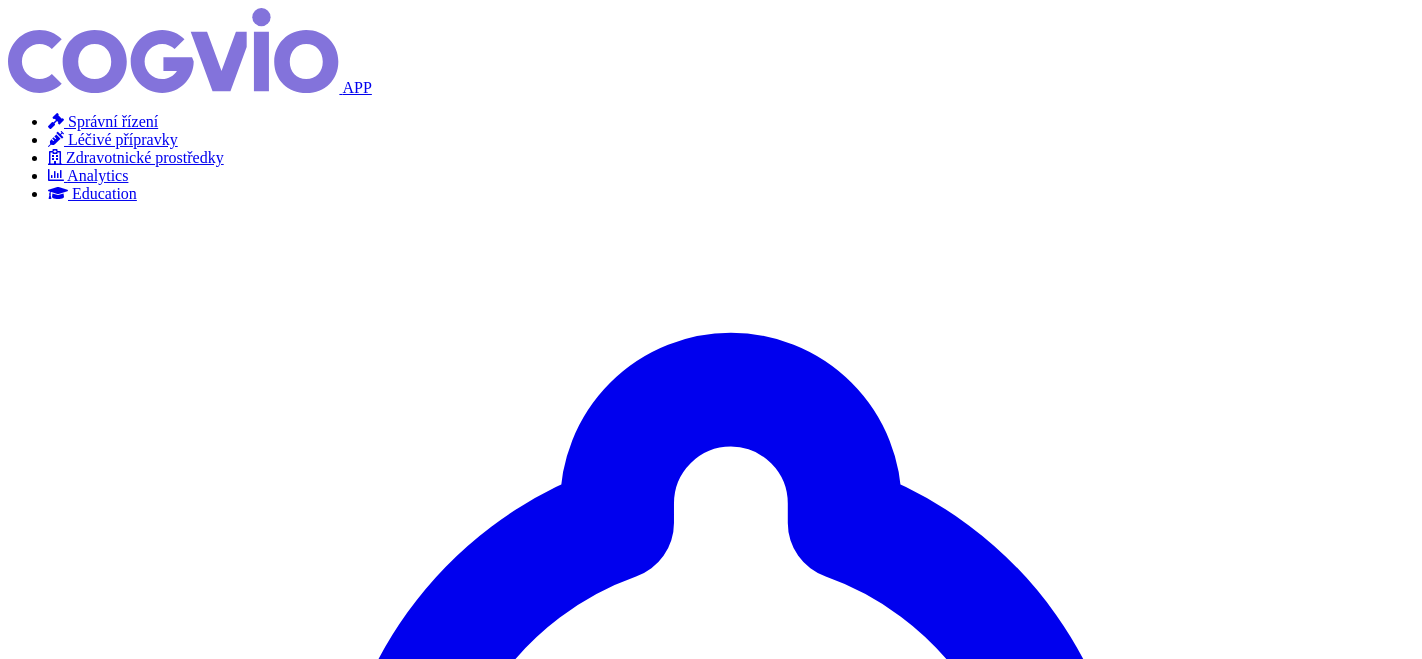 click on "Časové řady" at bounding box center [88, 5043] 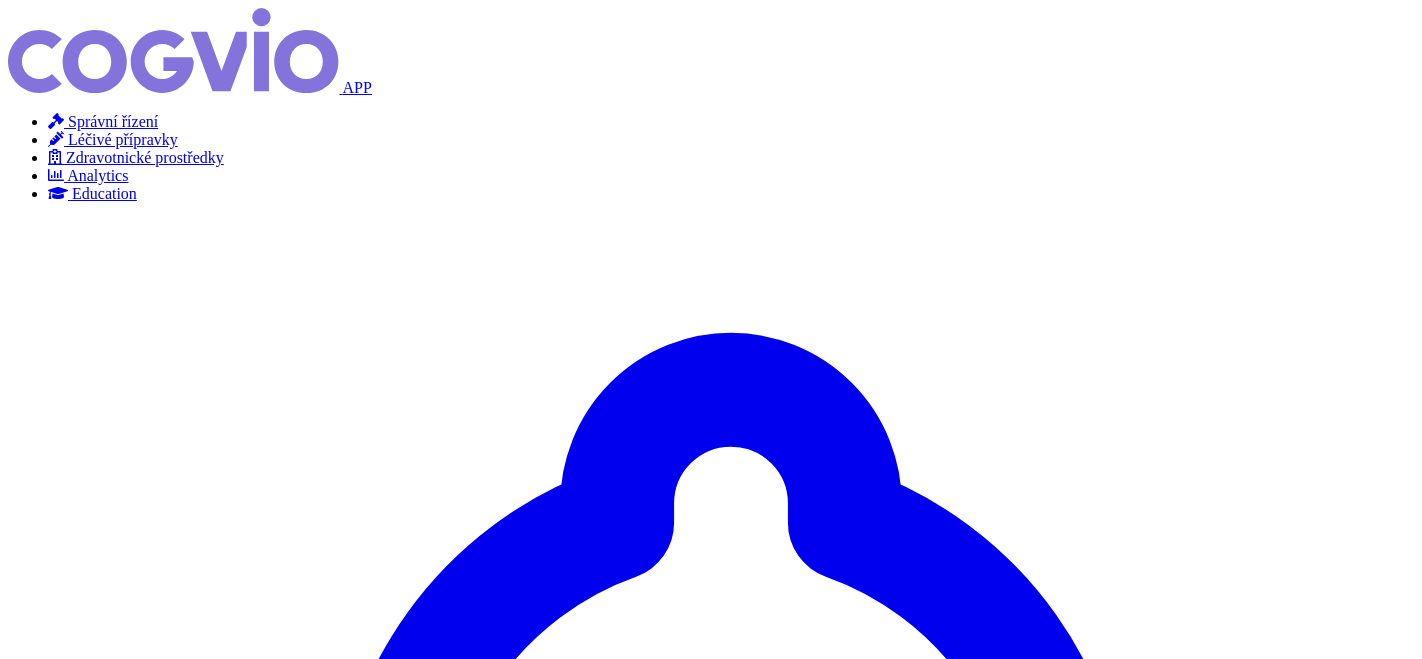 scroll, scrollTop: 0, scrollLeft: 0, axis: both 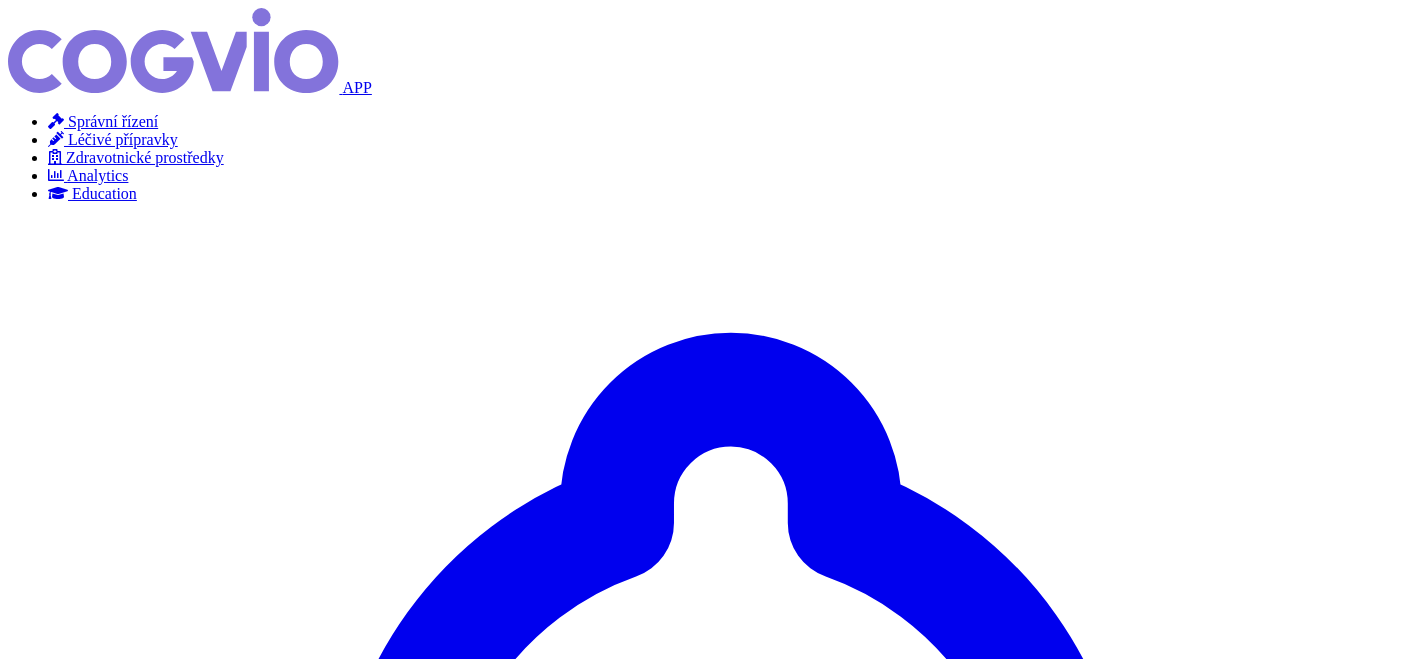 click on "×" at bounding box center (52, 4809) 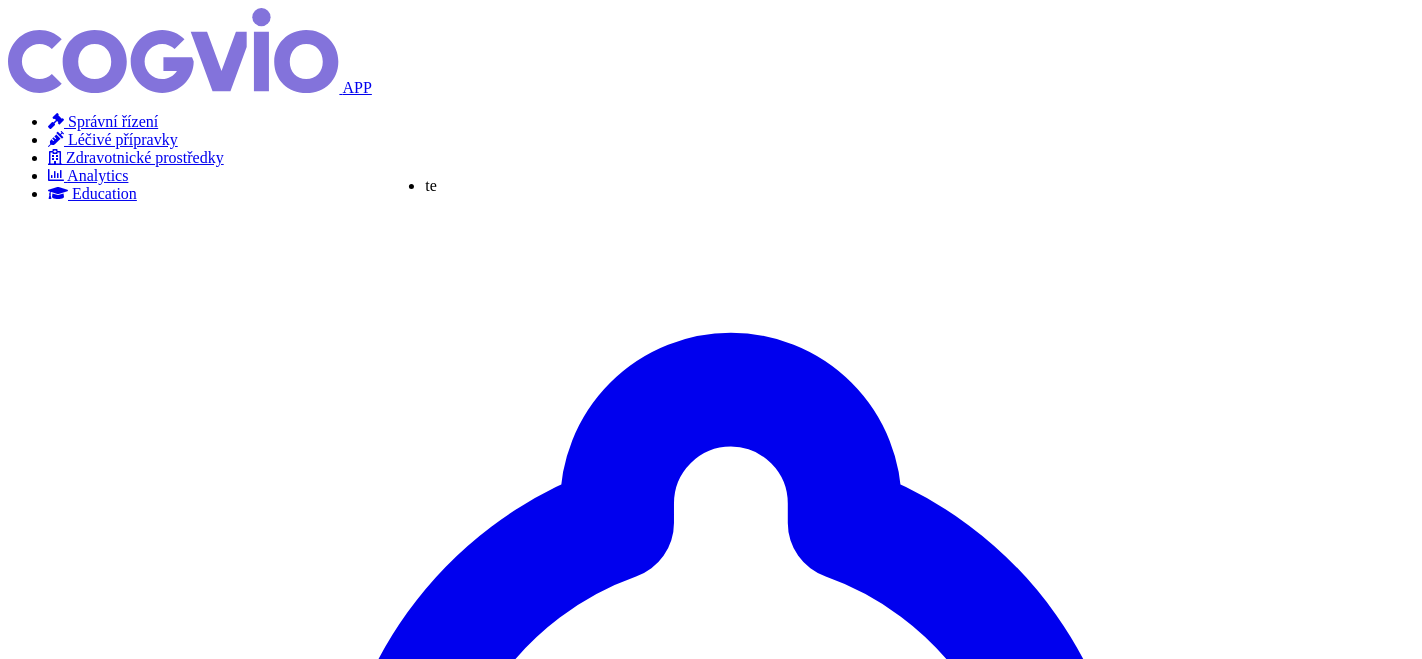 type on "tec" 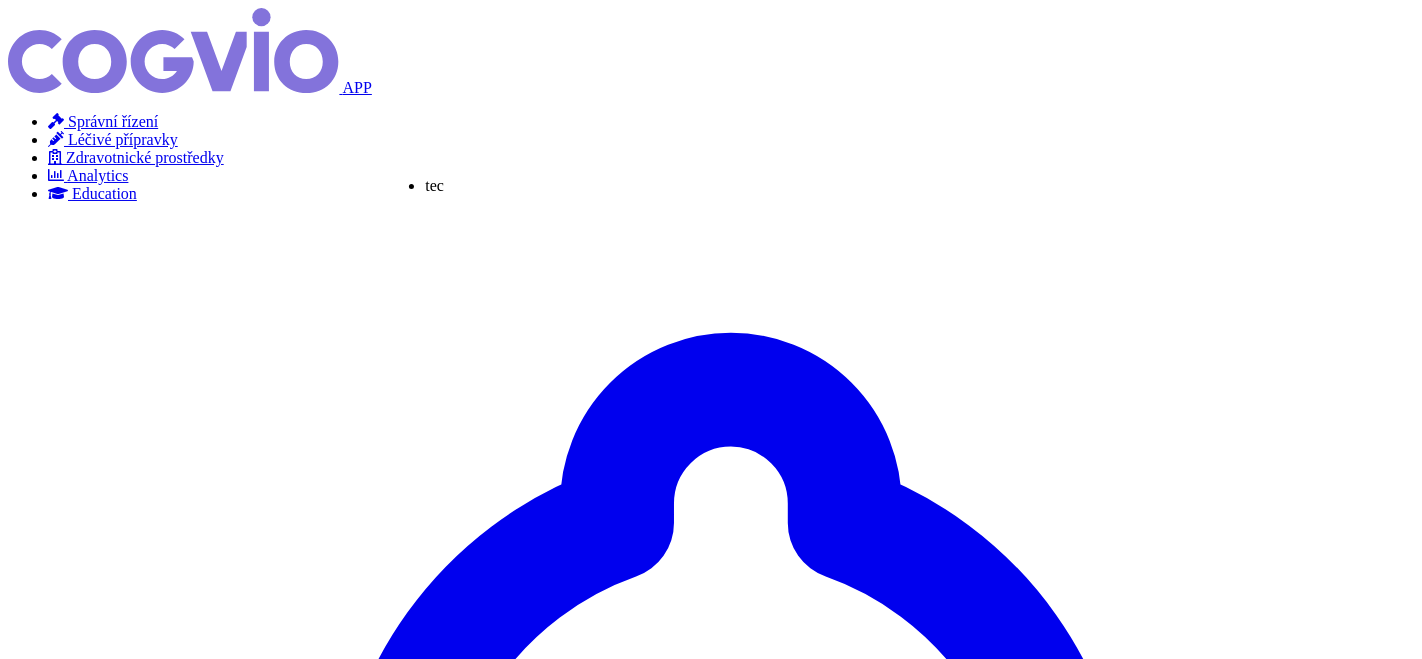 type on "tecv" 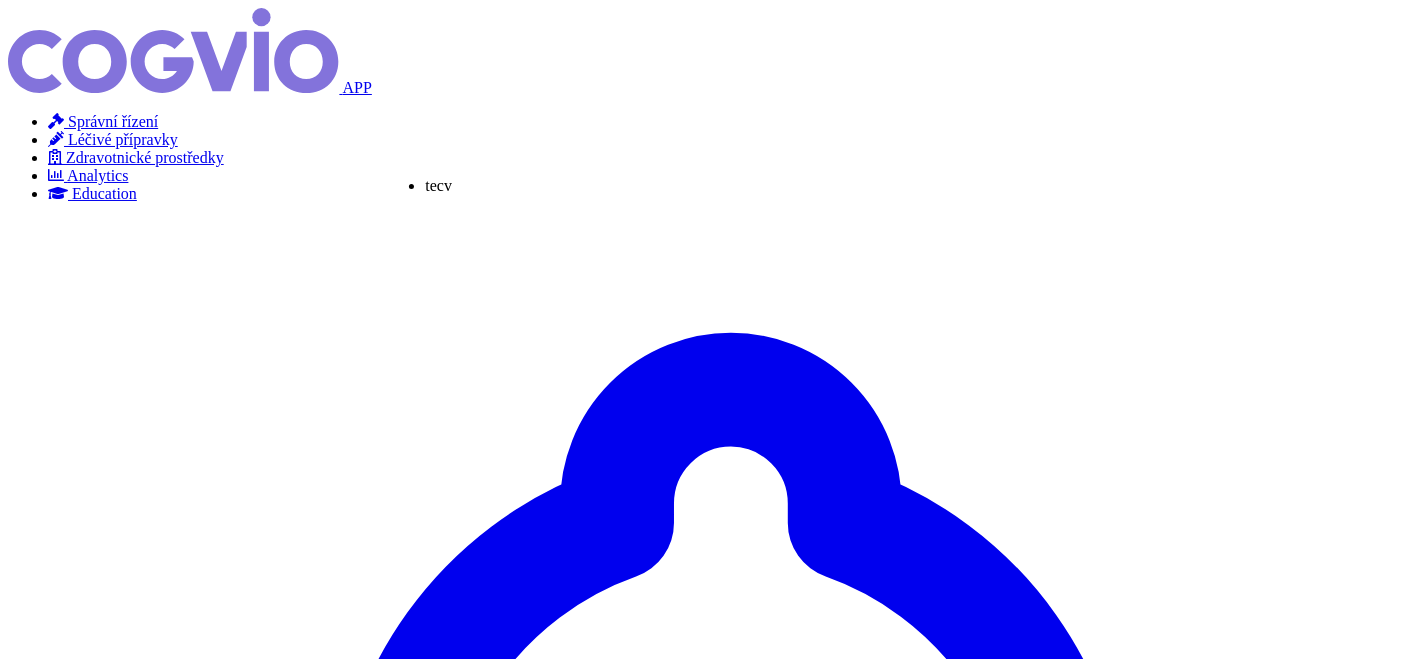 type on "tecvay" 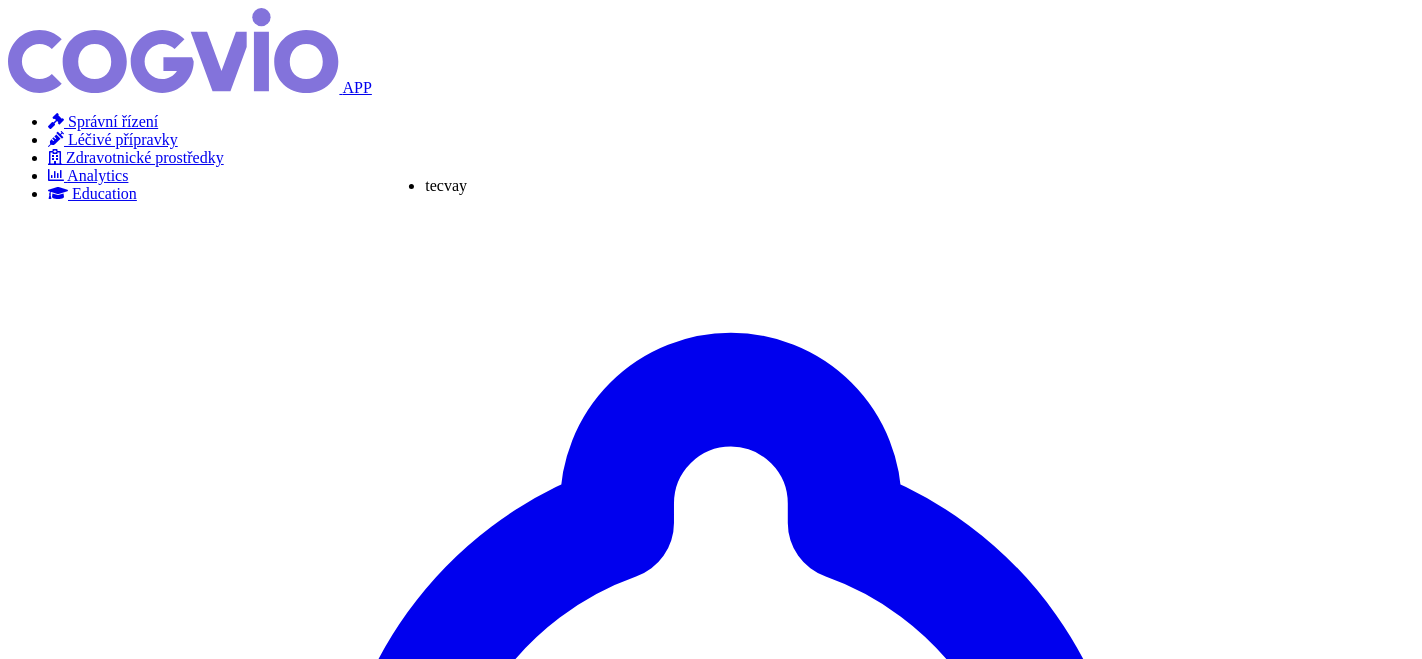 type on "tecvayli" 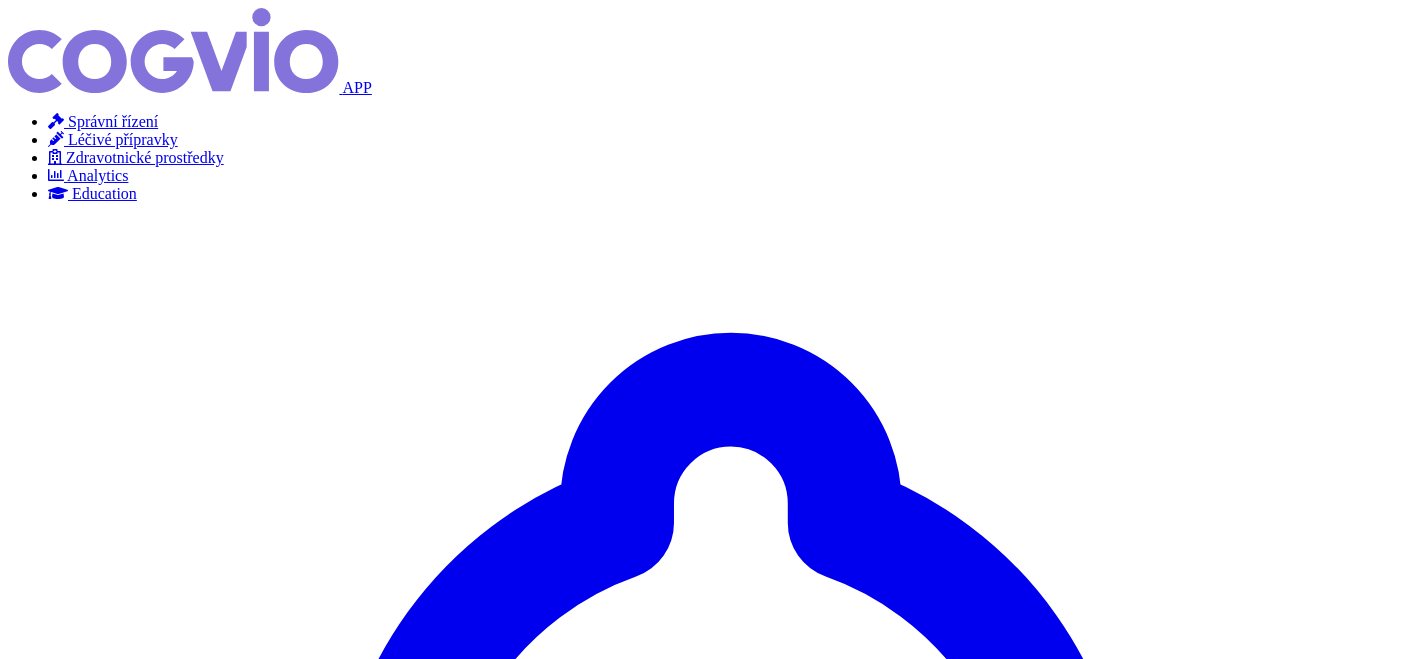 click on "odstranit
Vše
Přípravek/SUKL kód
MAH
VPOIS
ATC/Aktivní látka
elrexfio" at bounding box center [711, 4909] 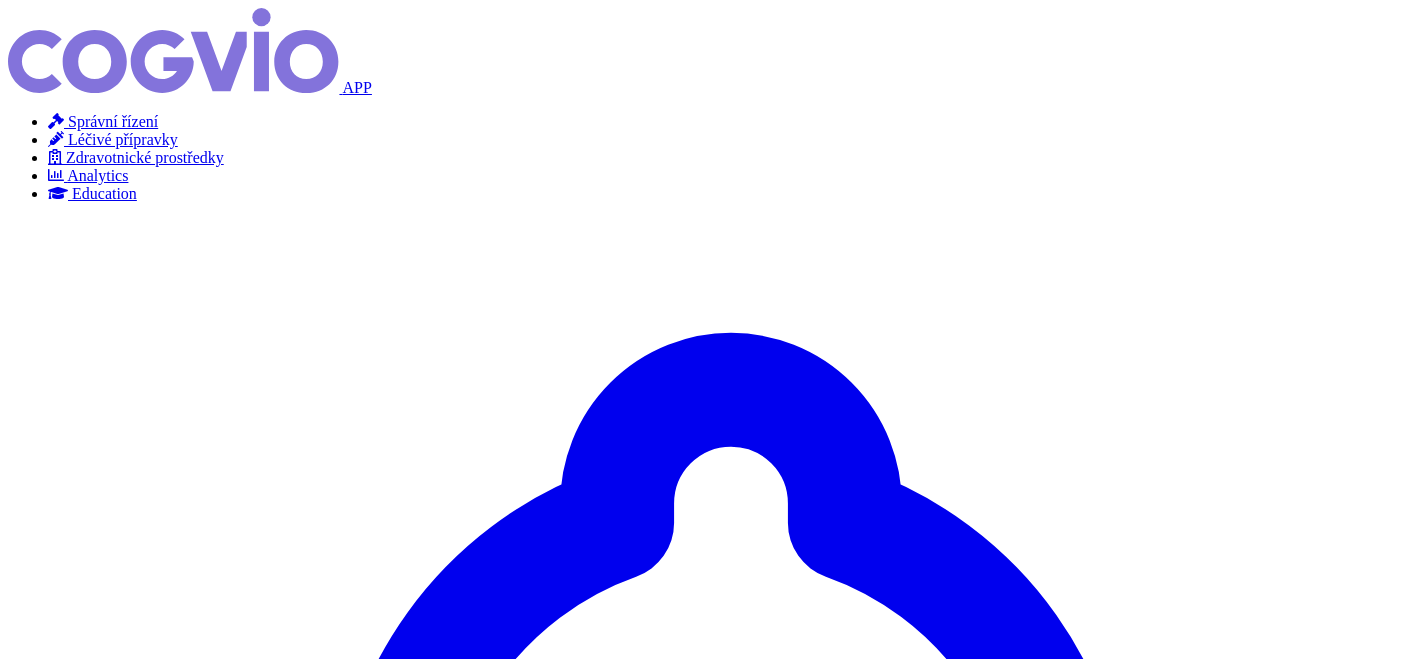 scroll, scrollTop: 0, scrollLeft: 0, axis: both 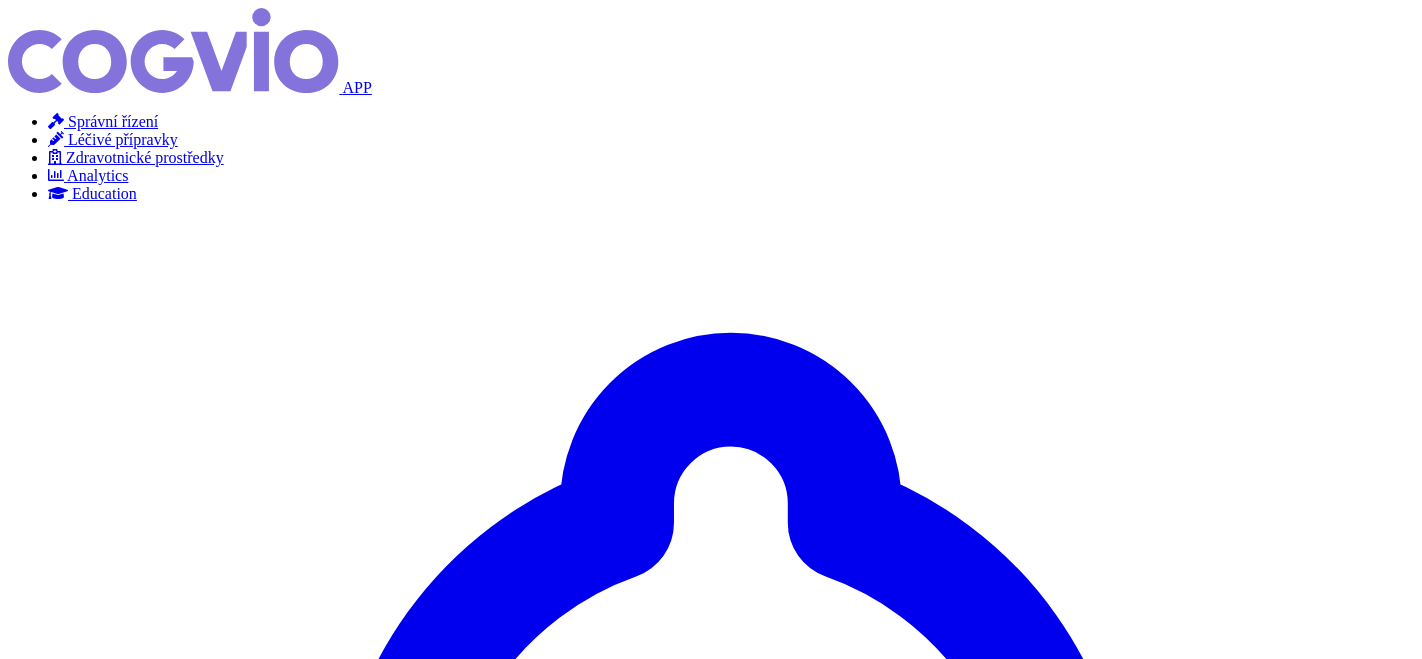 click on "L01FX24" at bounding box center [366, 5449] 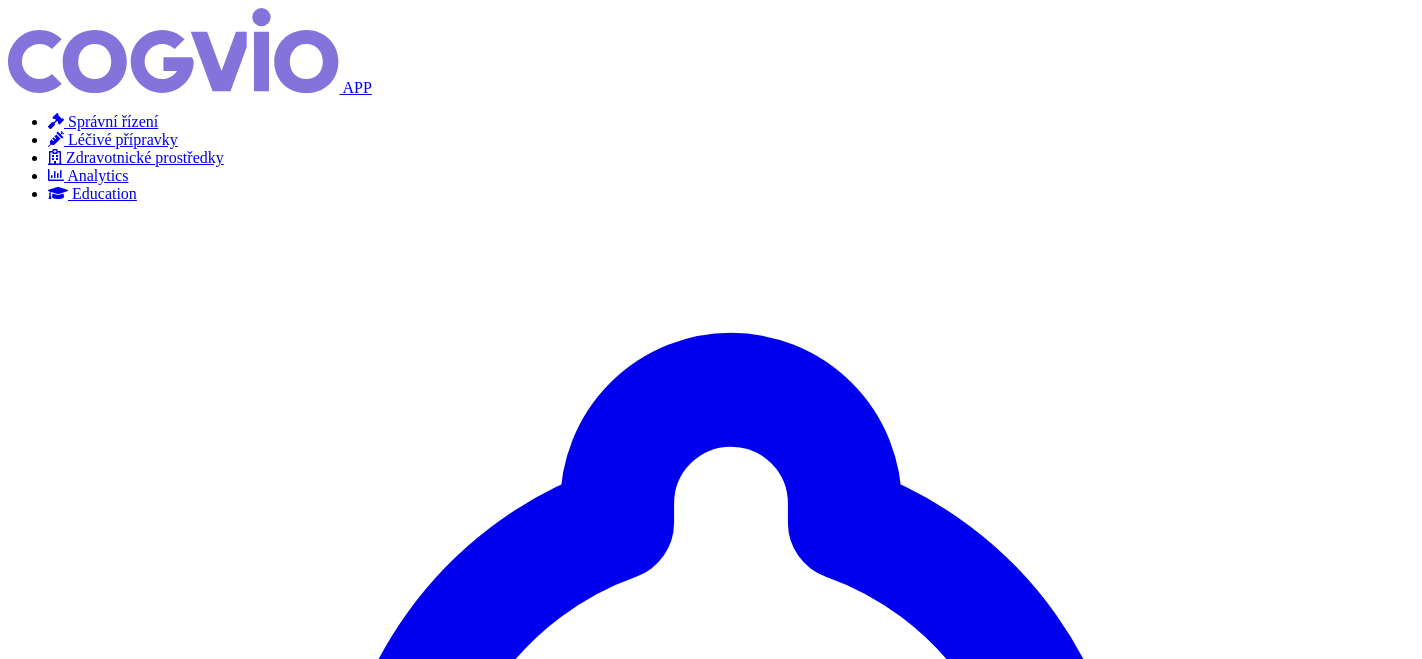 scroll, scrollTop: 0, scrollLeft: 0, axis: both 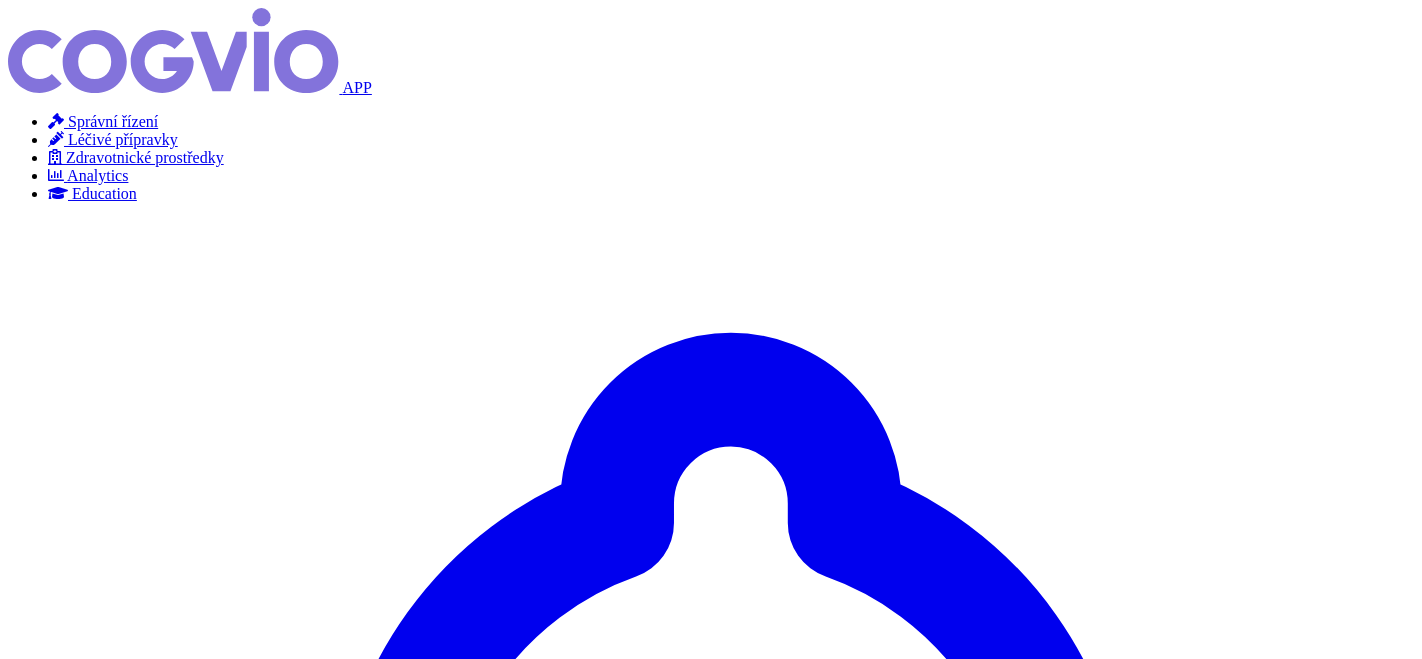 click on "Časové řady" at bounding box center (88, 5043) 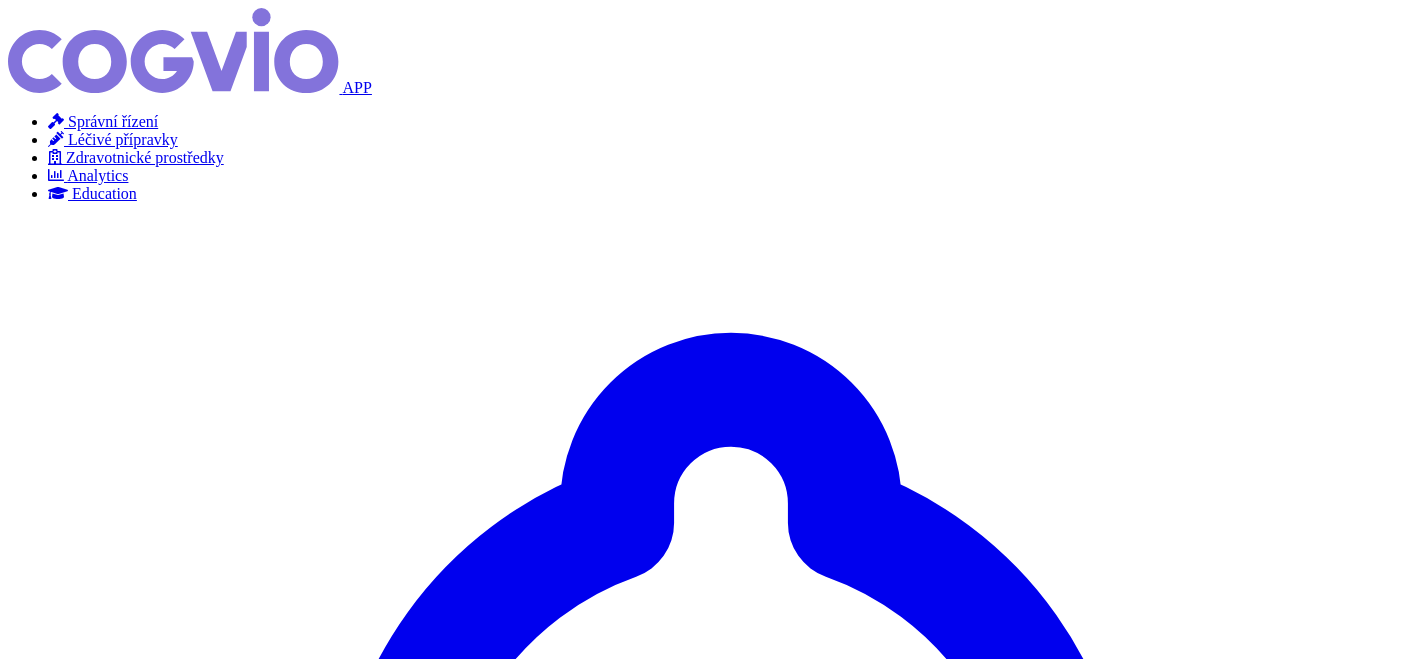 scroll, scrollTop: 0, scrollLeft: 0, axis: both 